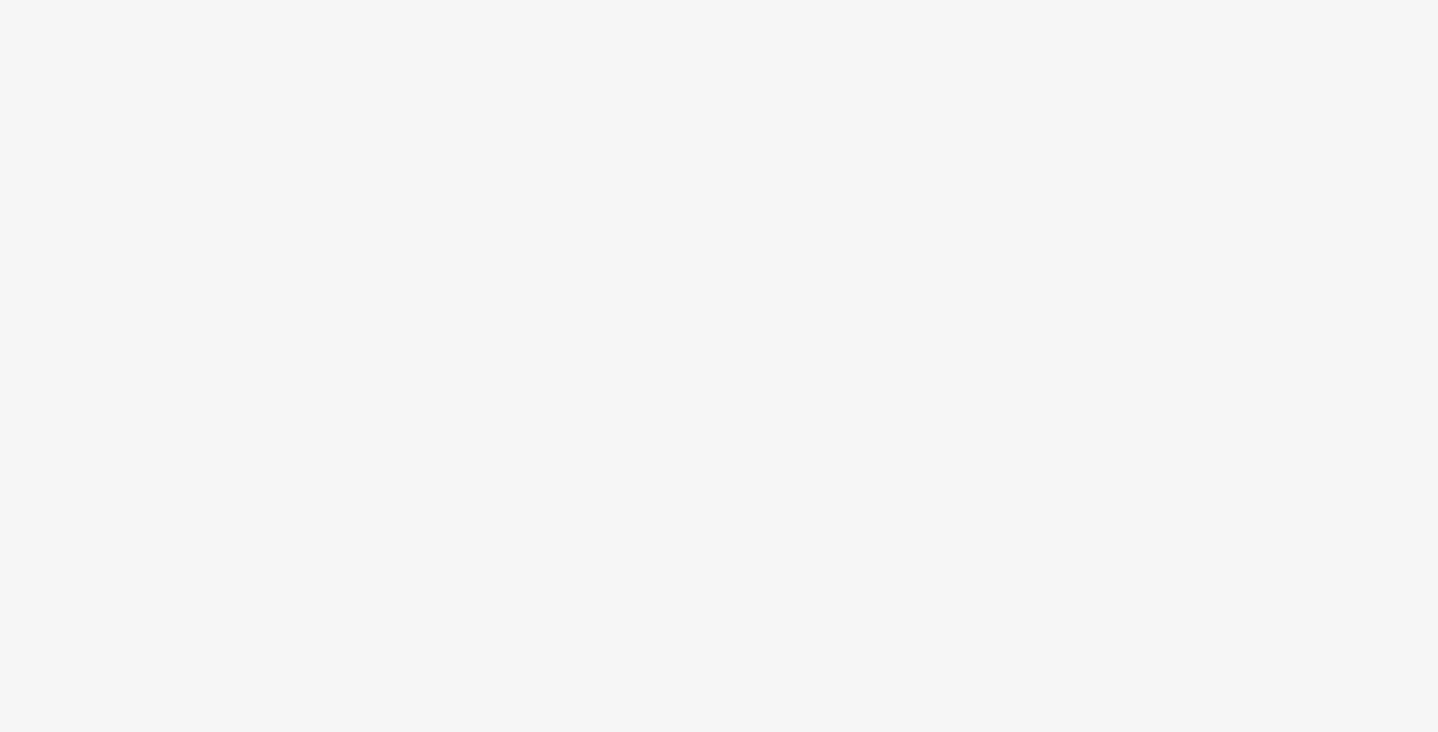 scroll, scrollTop: 0, scrollLeft: 0, axis: both 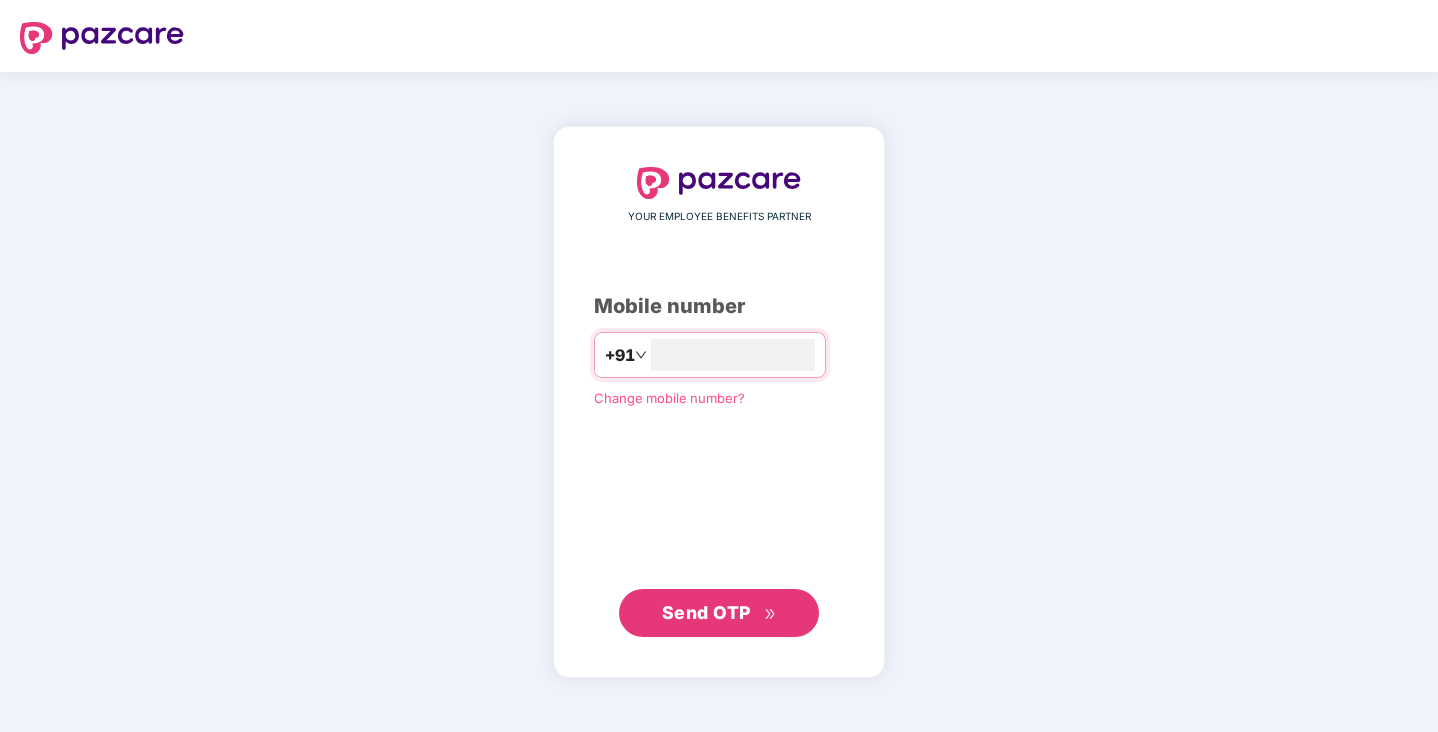 type on "**********" 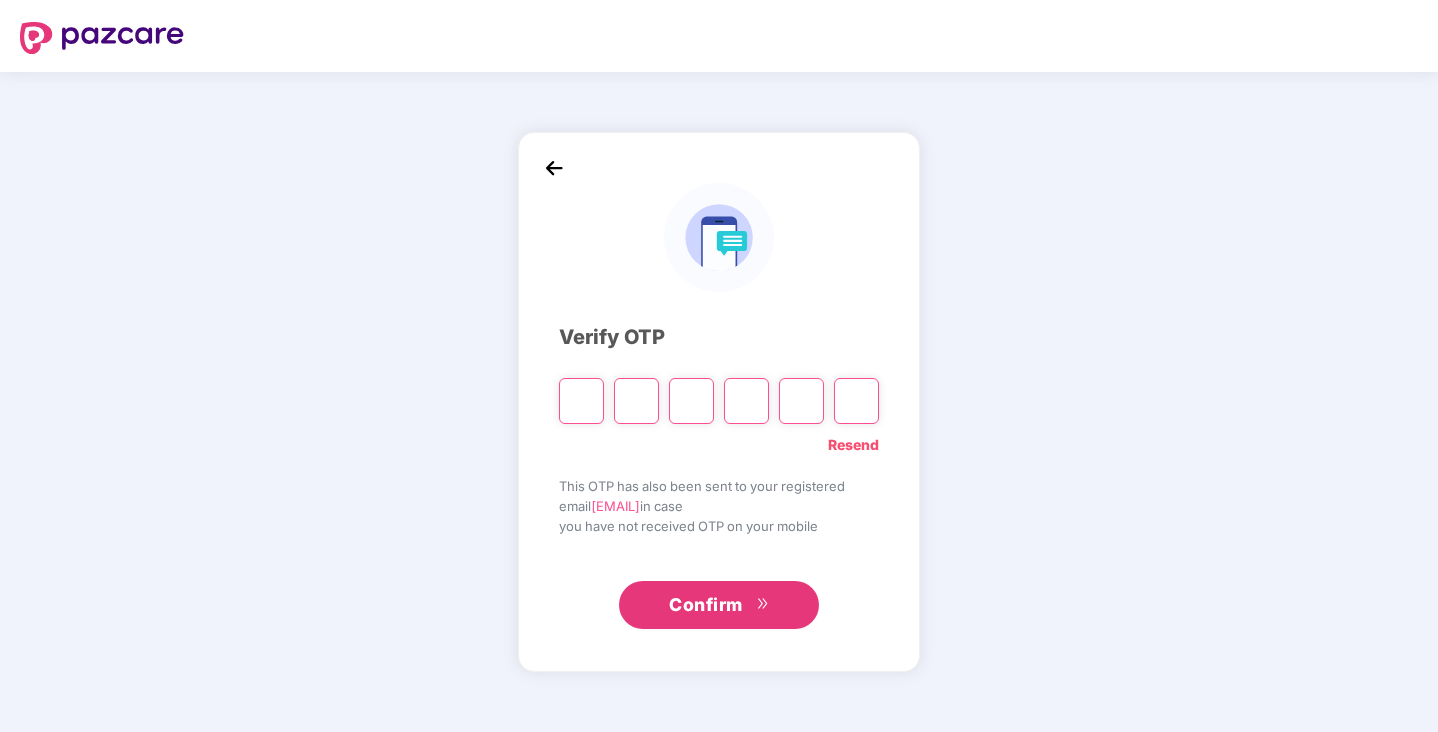 type on "*" 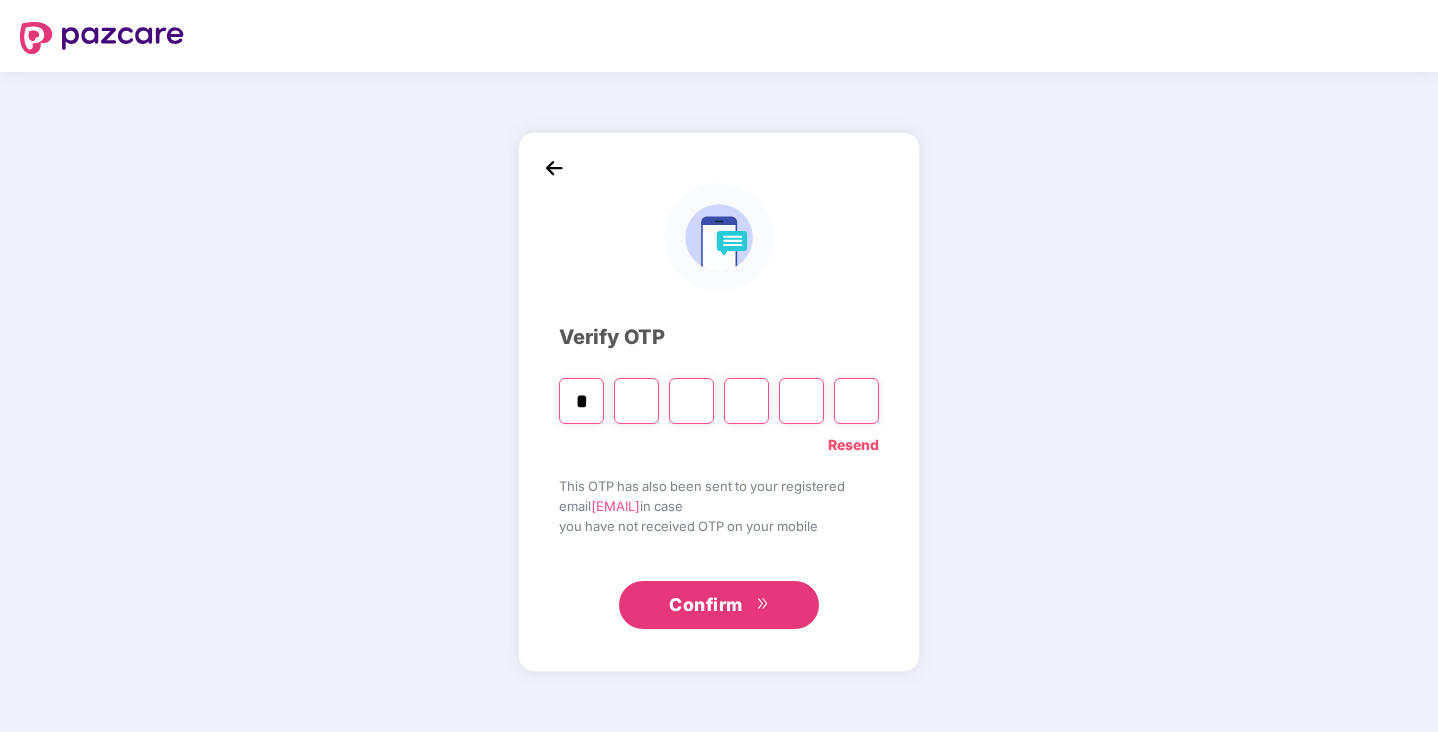 type on "*" 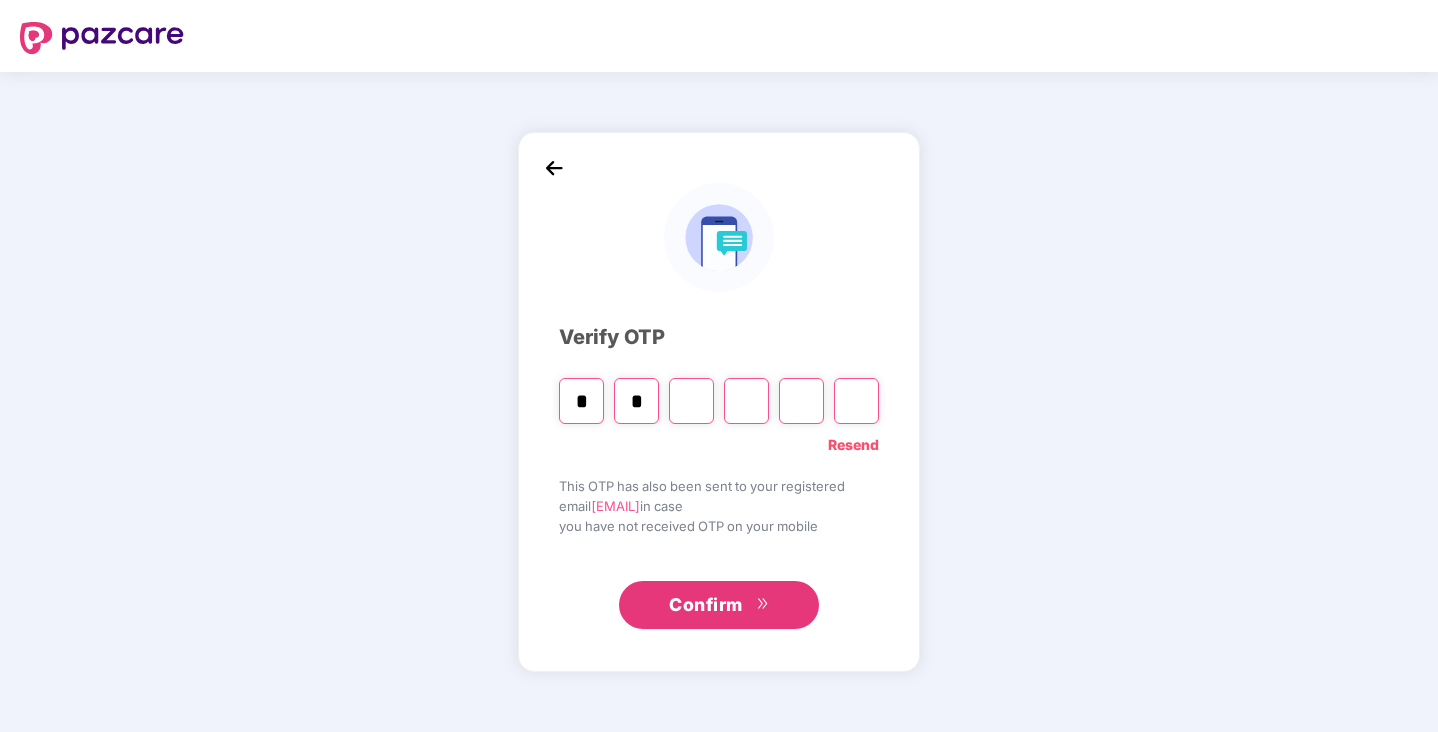 type on "*" 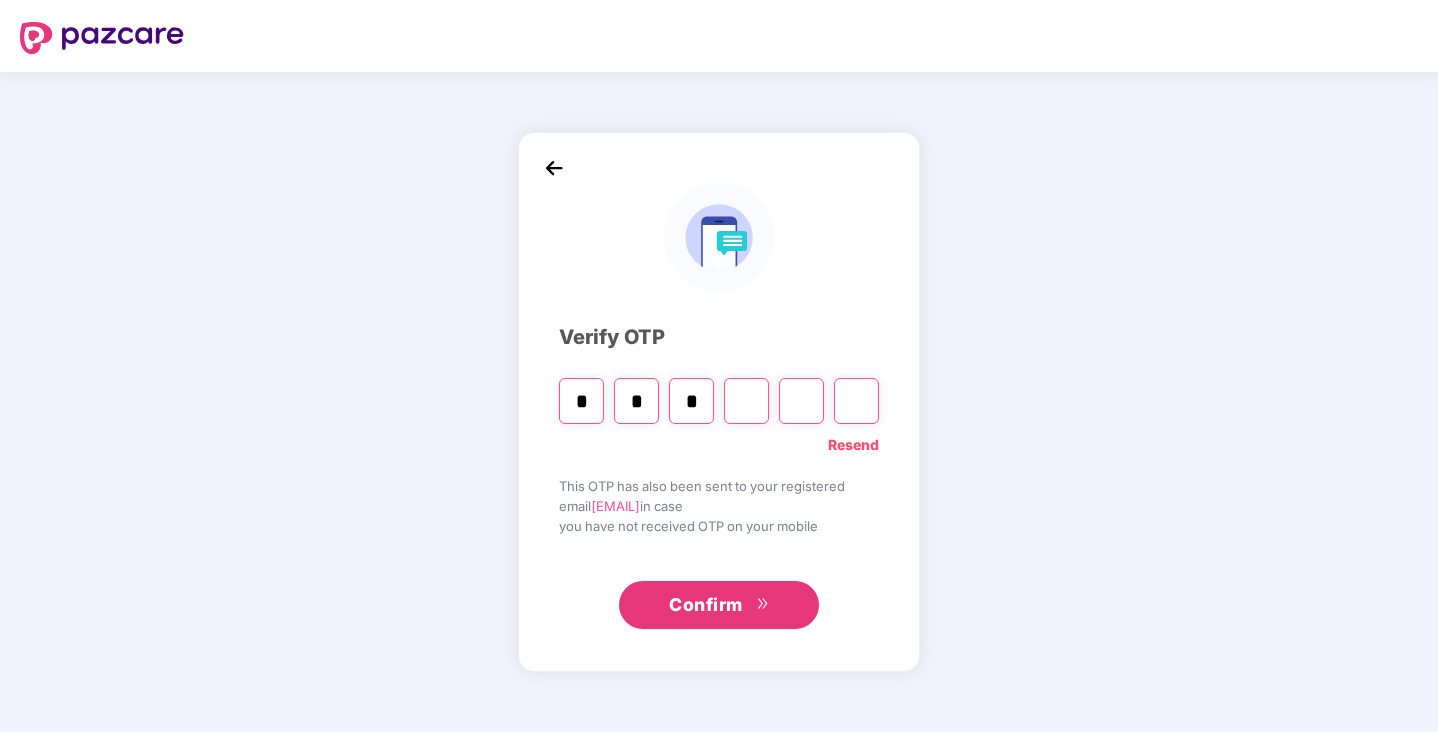 type on "*" 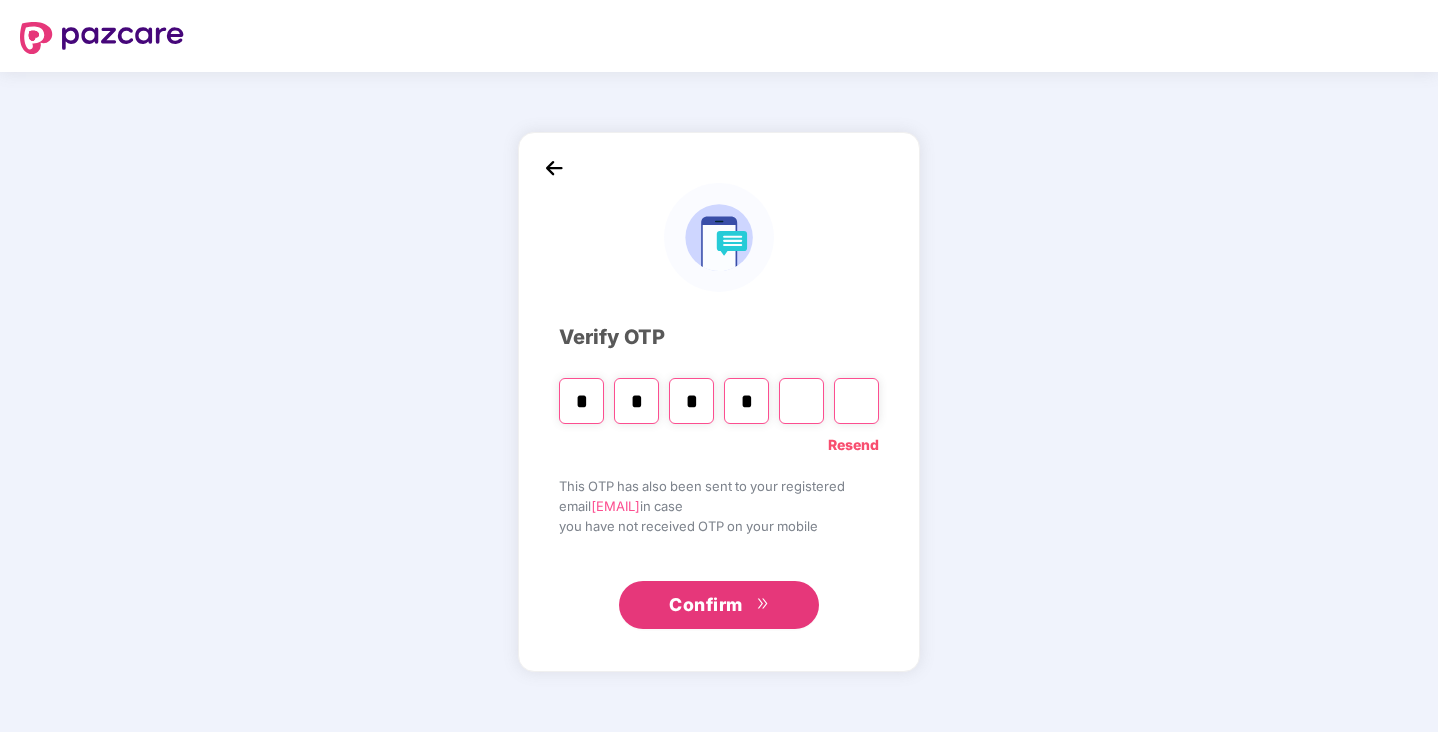 type on "*" 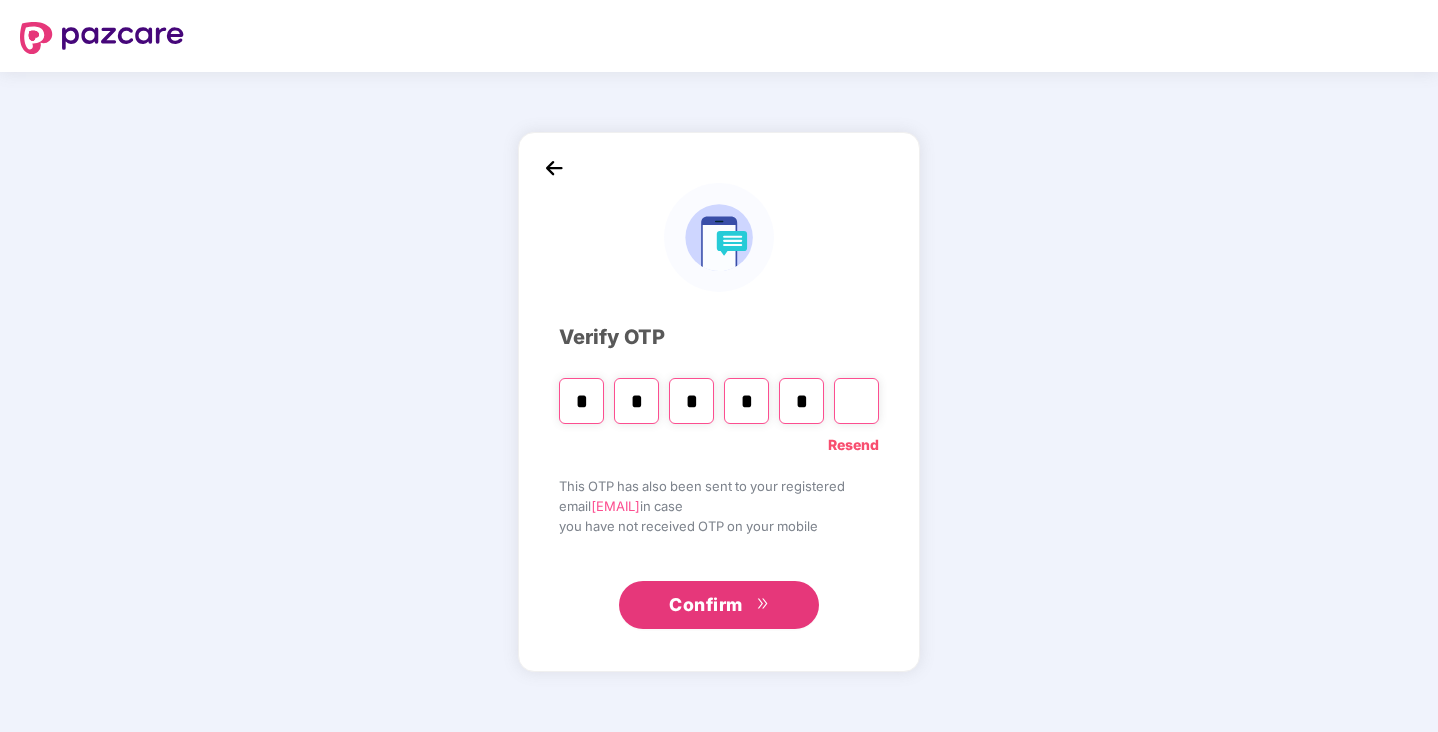 type on "*" 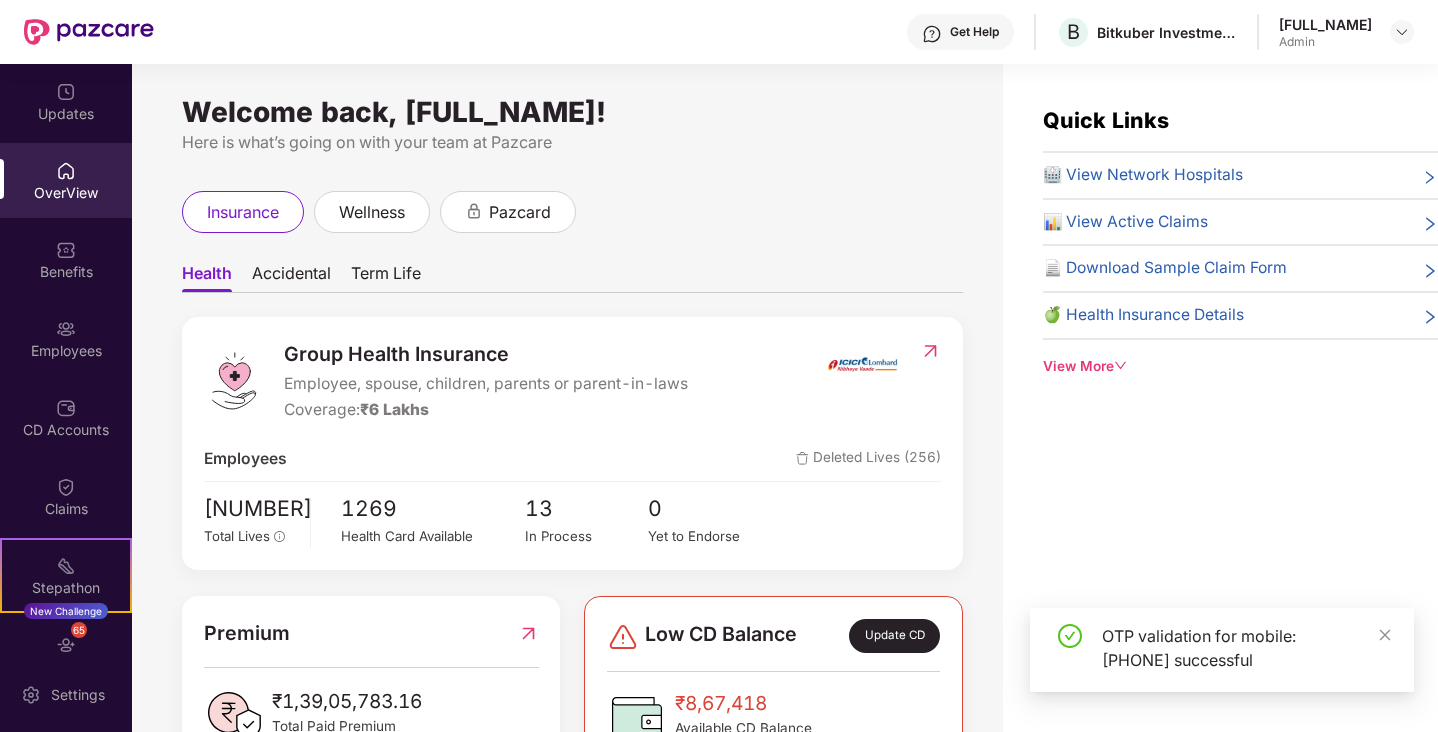 click on "Admin" at bounding box center [1325, 42] 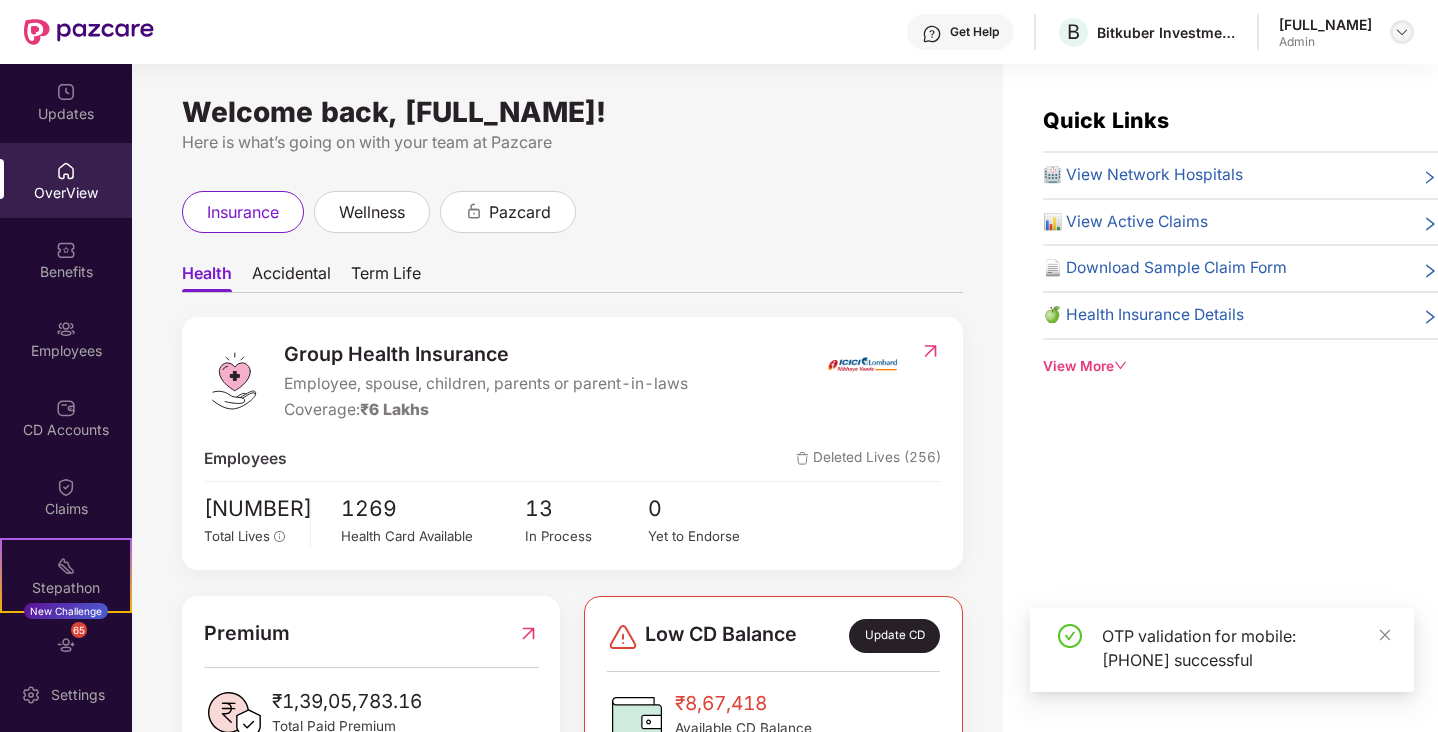click at bounding box center (1402, 32) 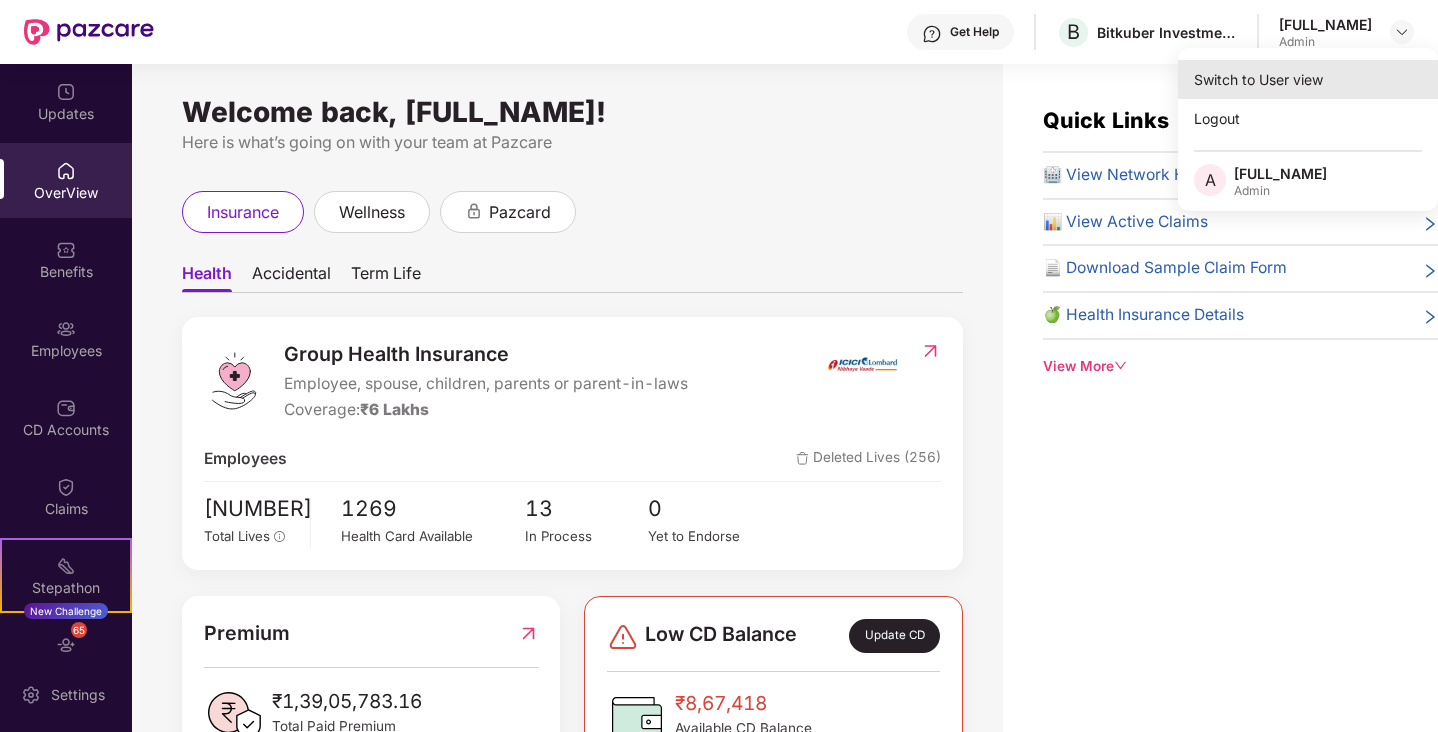 click on "Switch to User view" at bounding box center [1308, 79] 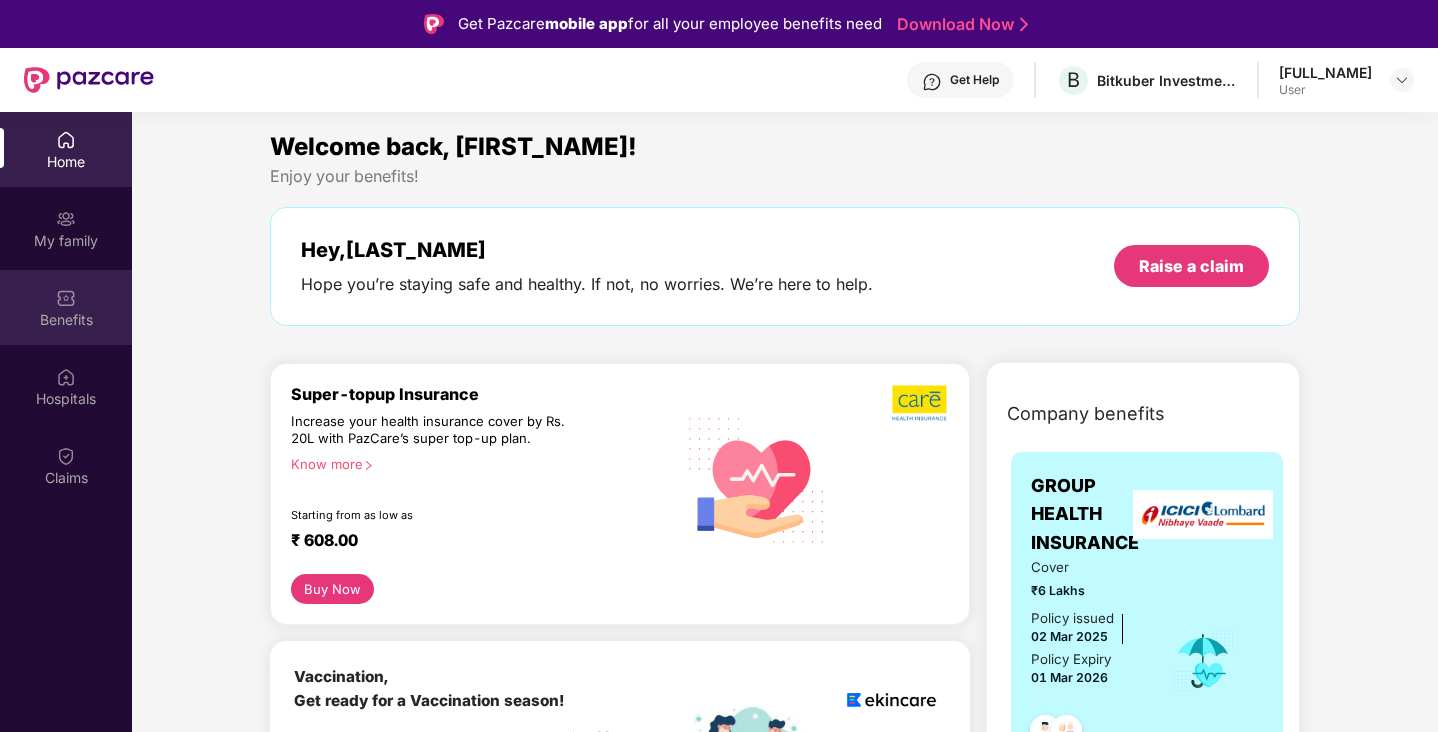 click on "Benefits" at bounding box center [66, 320] 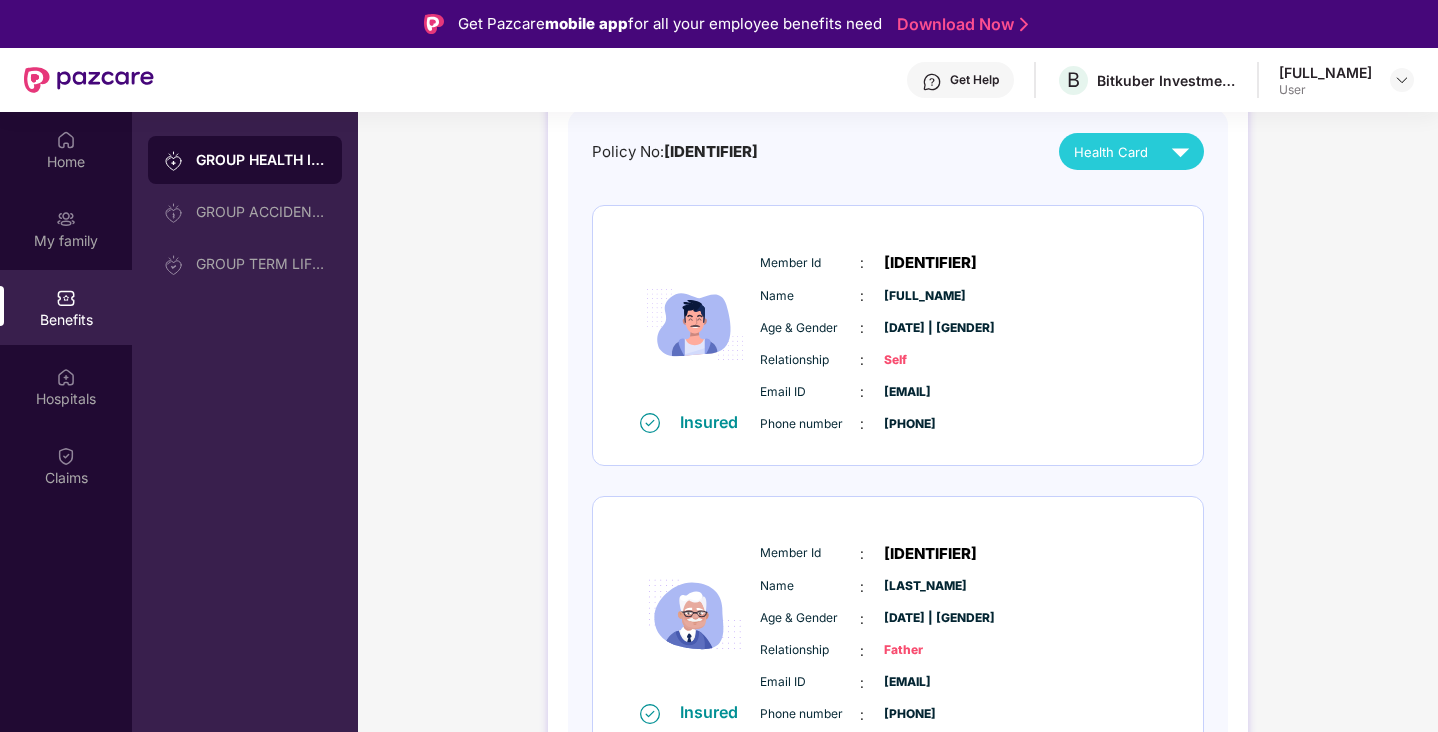 scroll, scrollTop: 0, scrollLeft: 0, axis: both 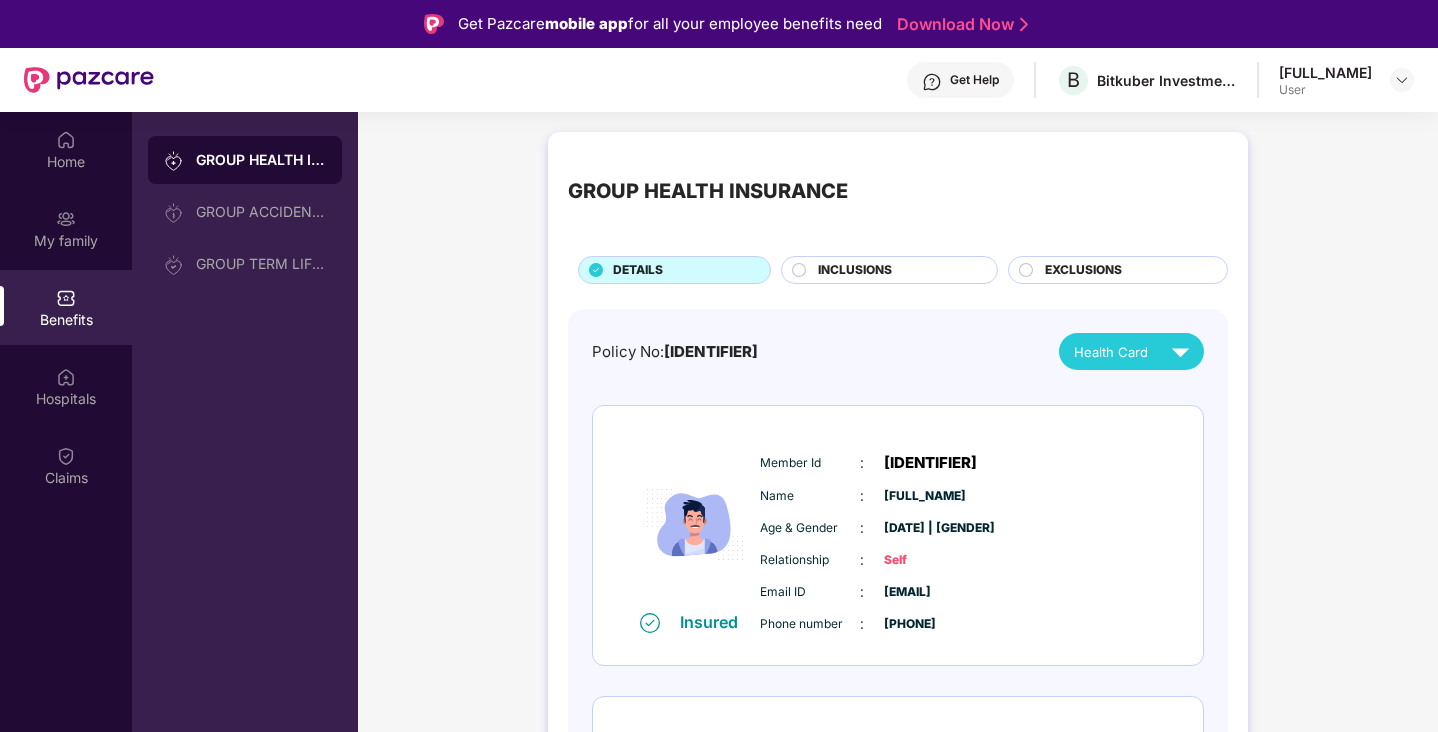 click at bounding box center [695, 524] 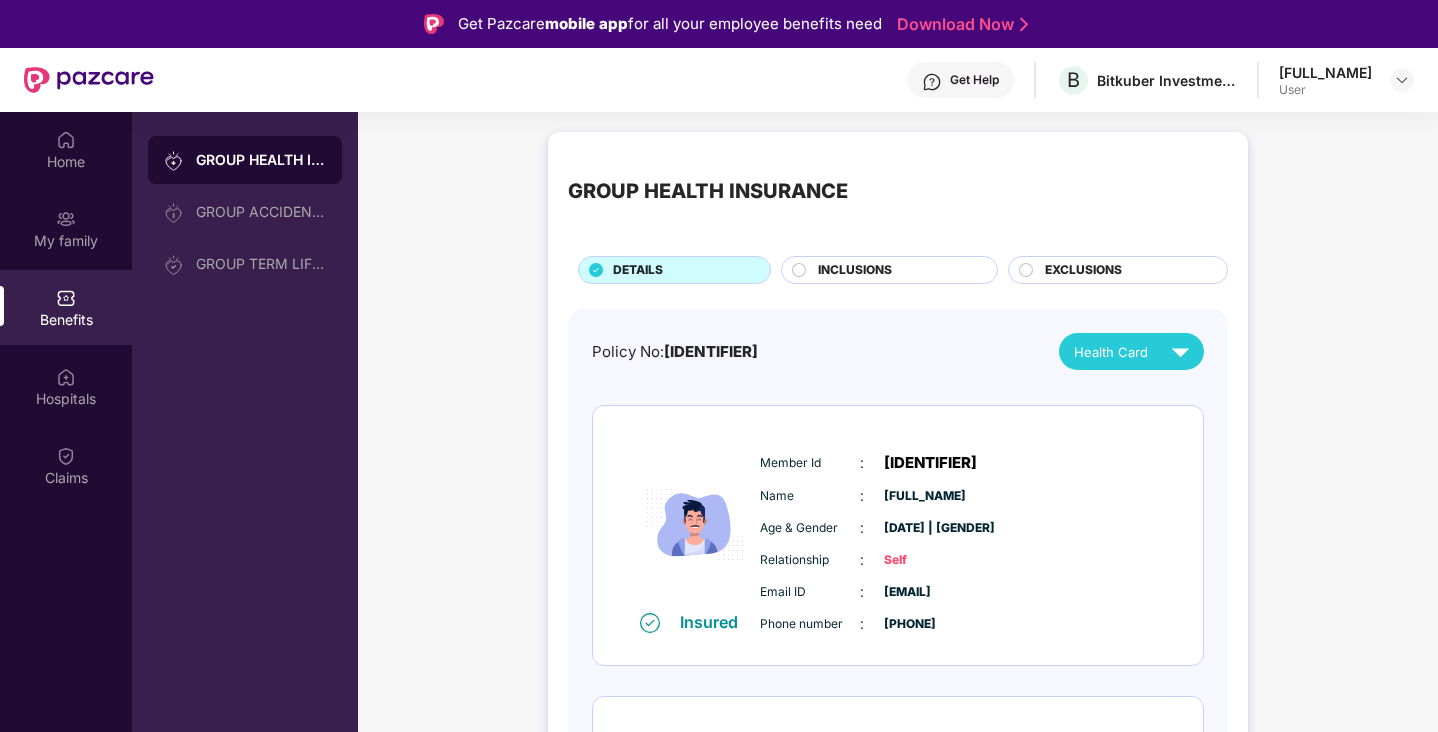click on "INCLUSIONS" at bounding box center [855, 270] 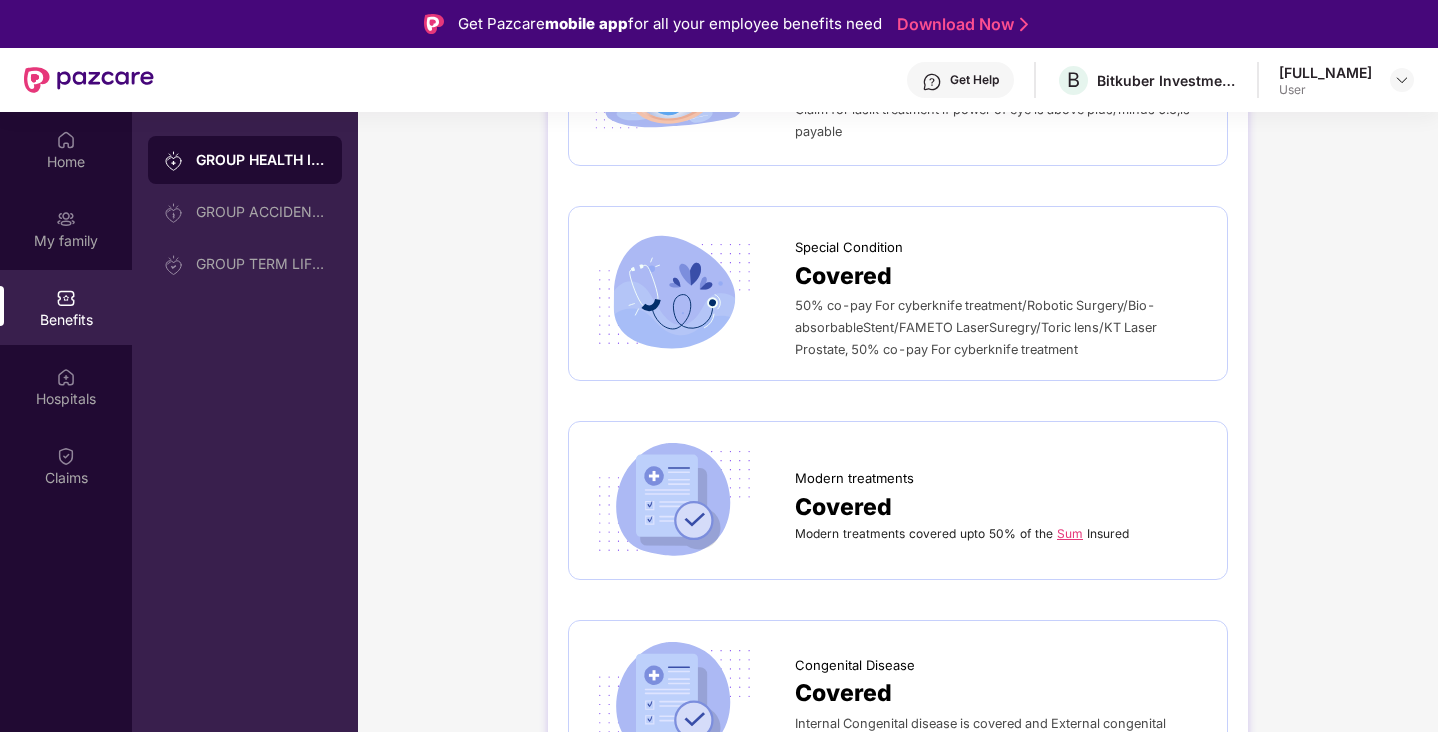 scroll, scrollTop: 3058, scrollLeft: 0, axis: vertical 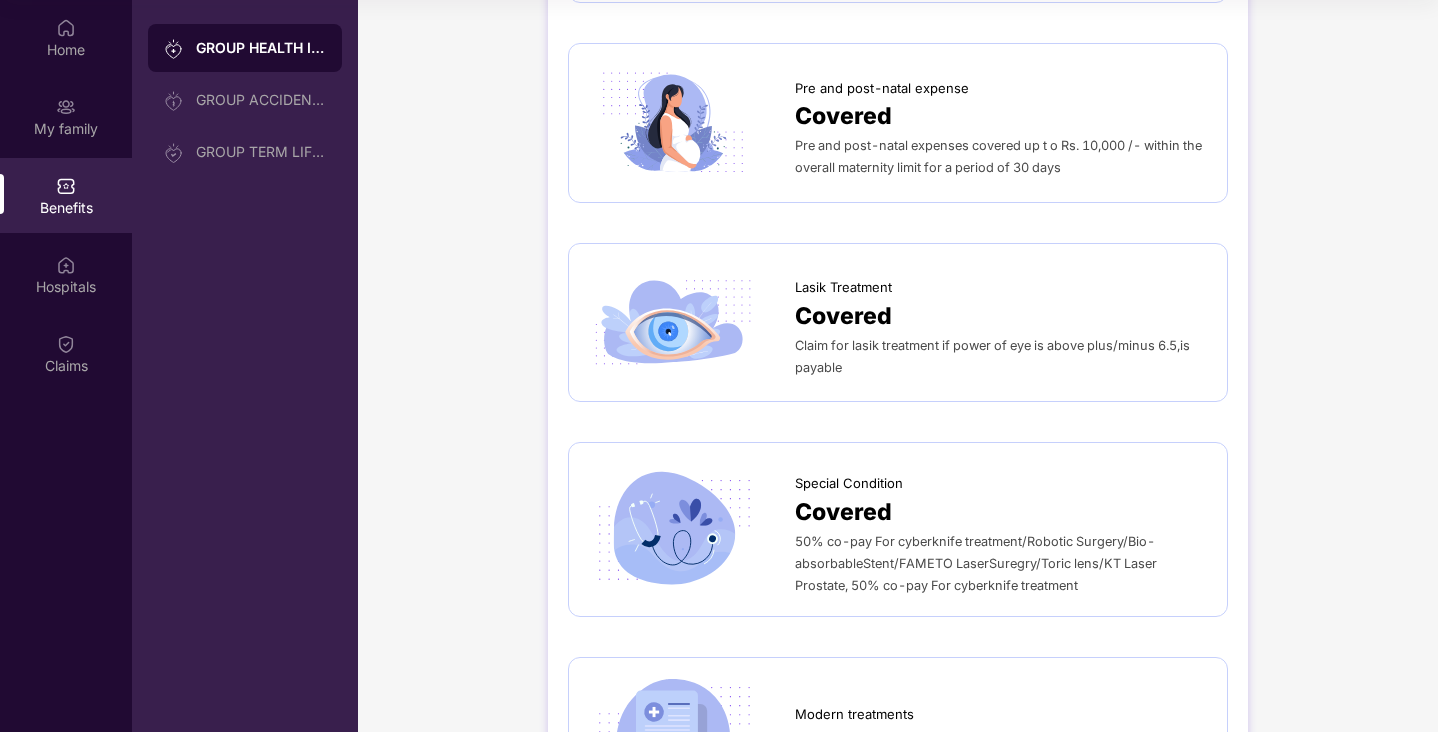 click on "Covered" at bounding box center (843, 316) 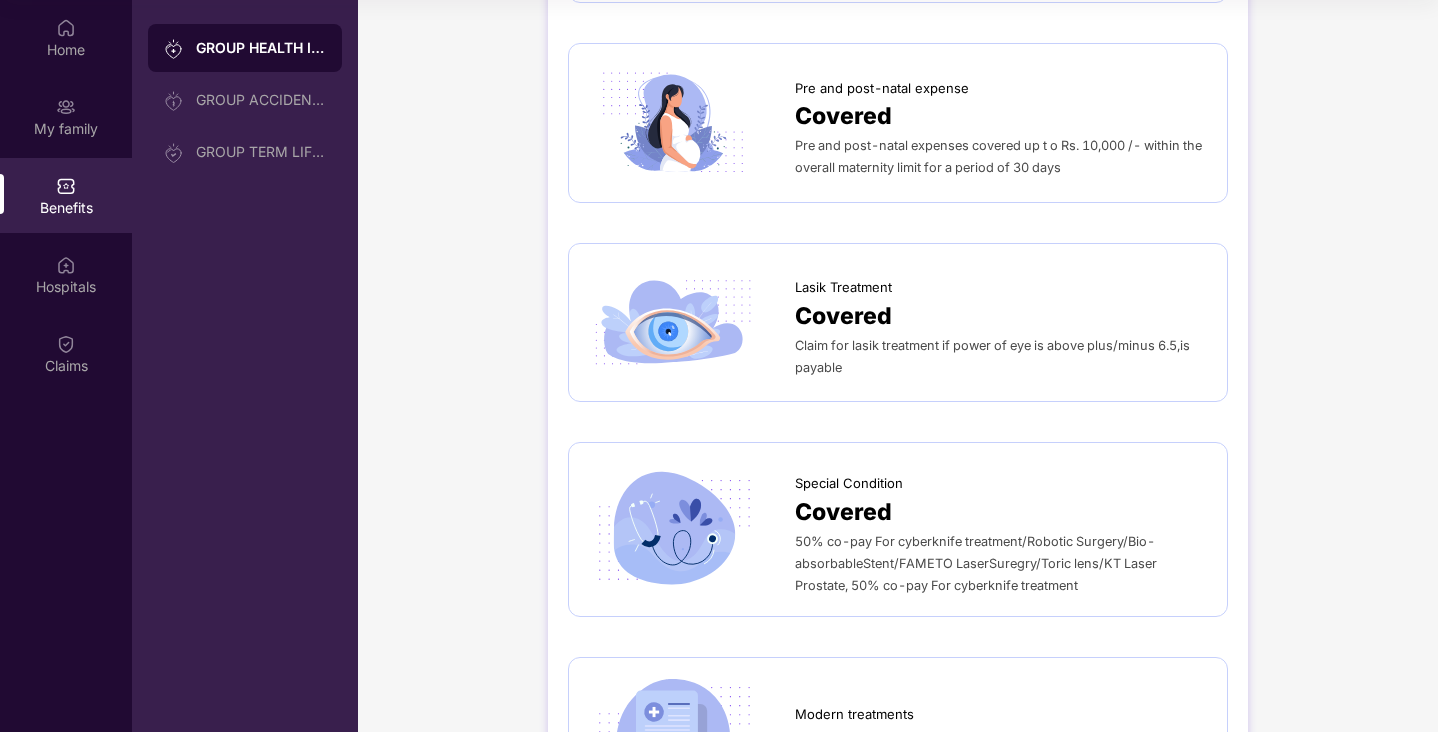click on "Lasik Treatment" at bounding box center [843, 287] 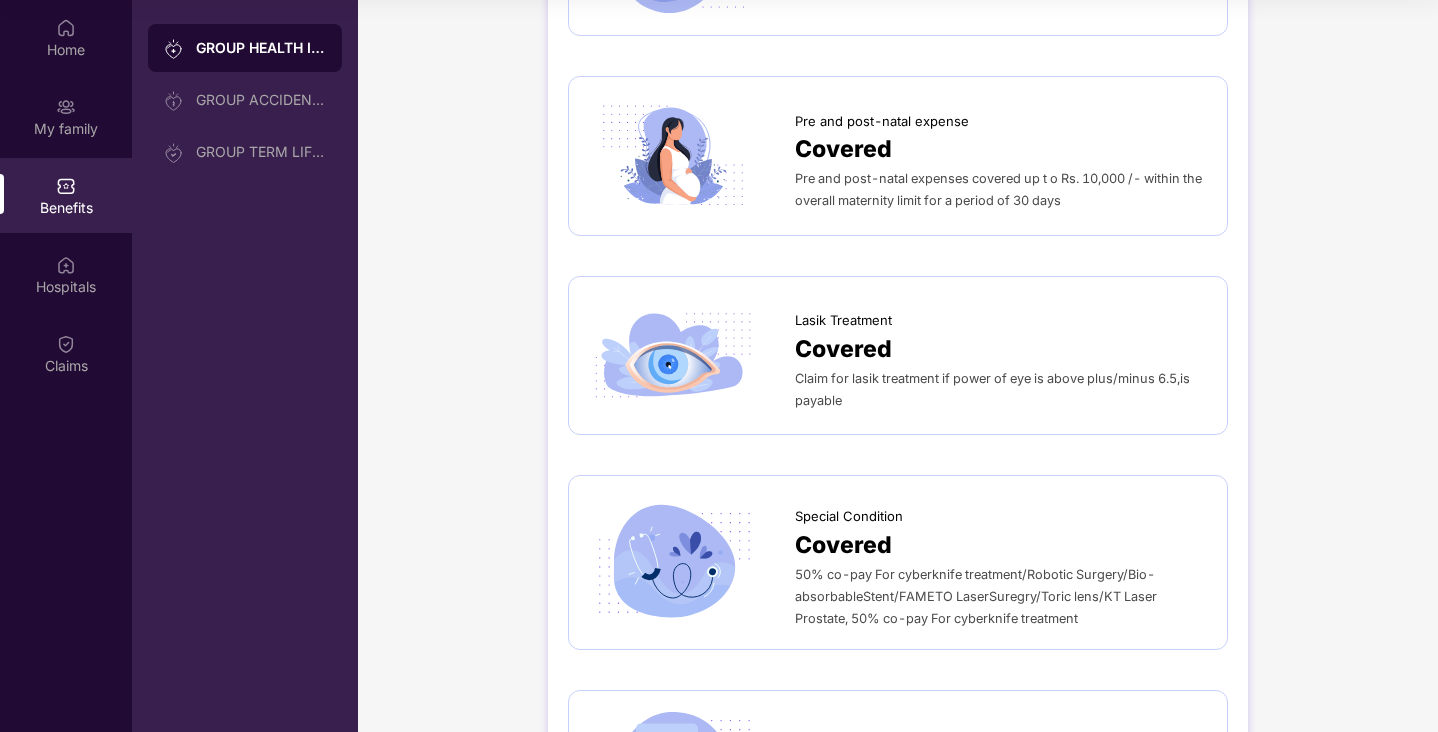 scroll, scrollTop: 2649, scrollLeft: 0, axis: vertical 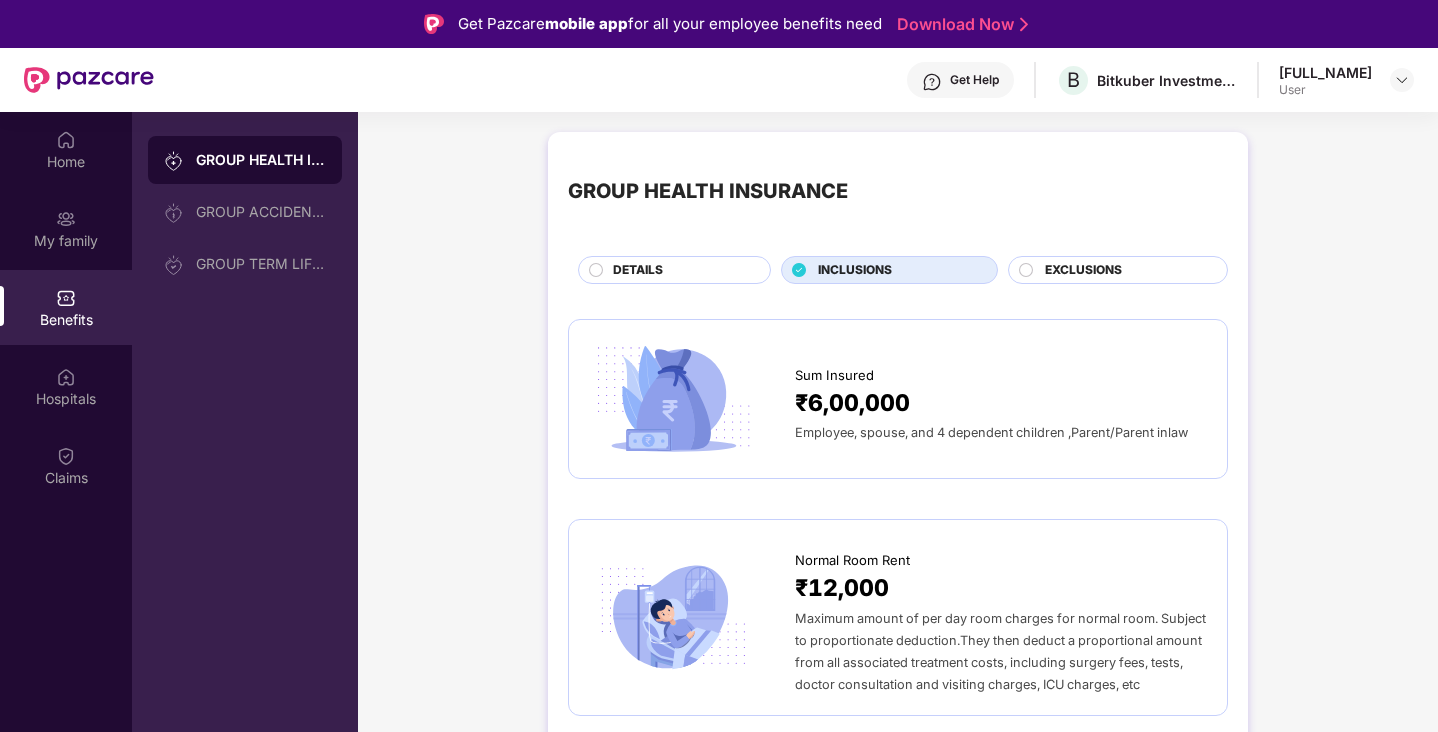click on "EXCLUSIONS" at bounding box center [1083, 270] 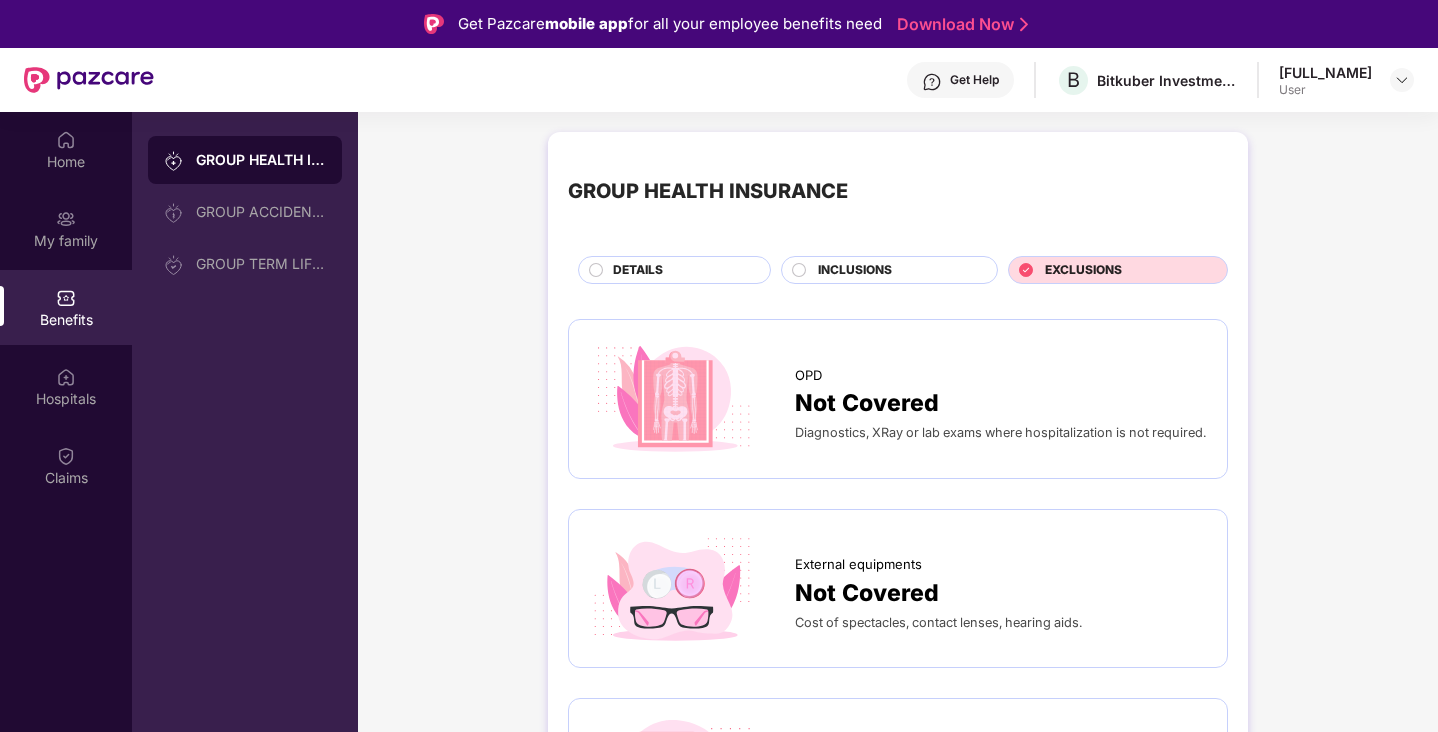 click on "DETAILS" at bounding box center [681, 272] 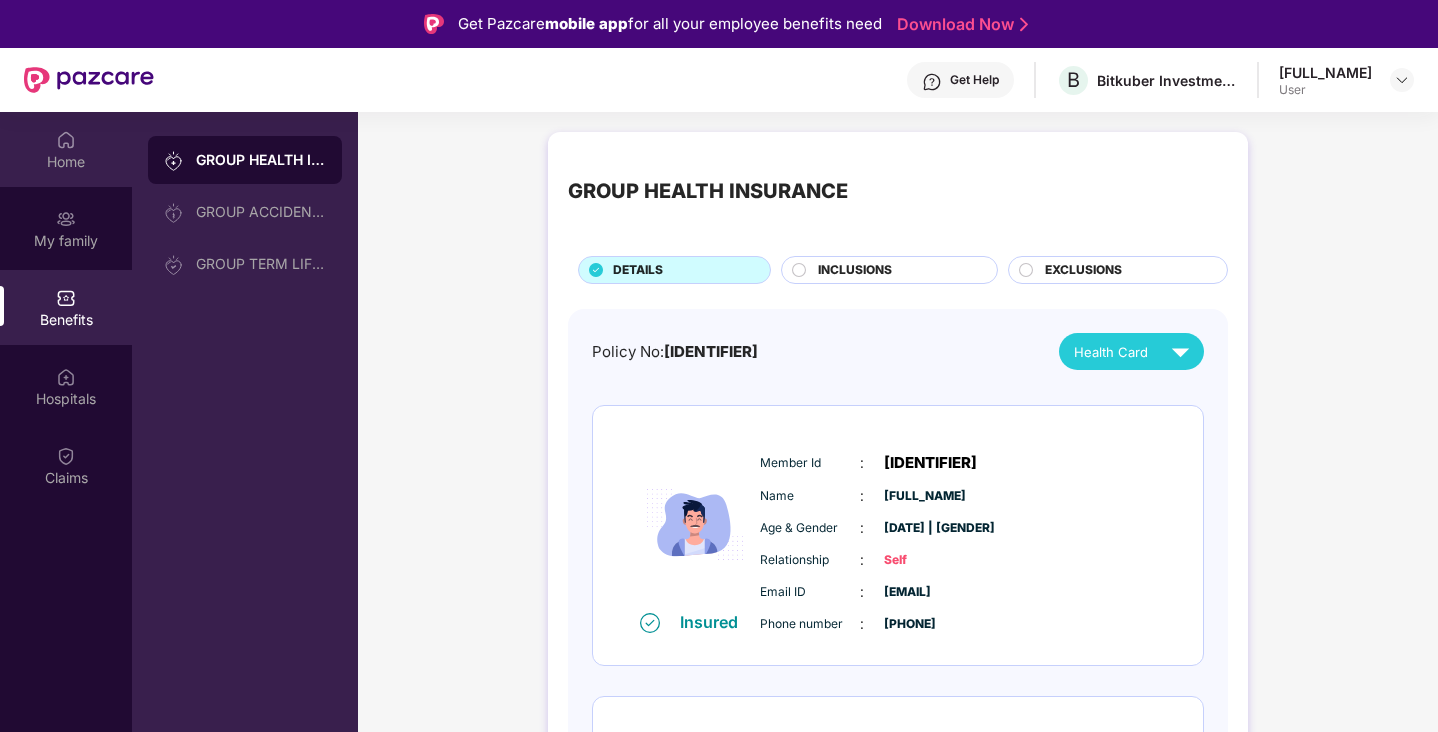click on "Home" at bounding box center [66, 149] 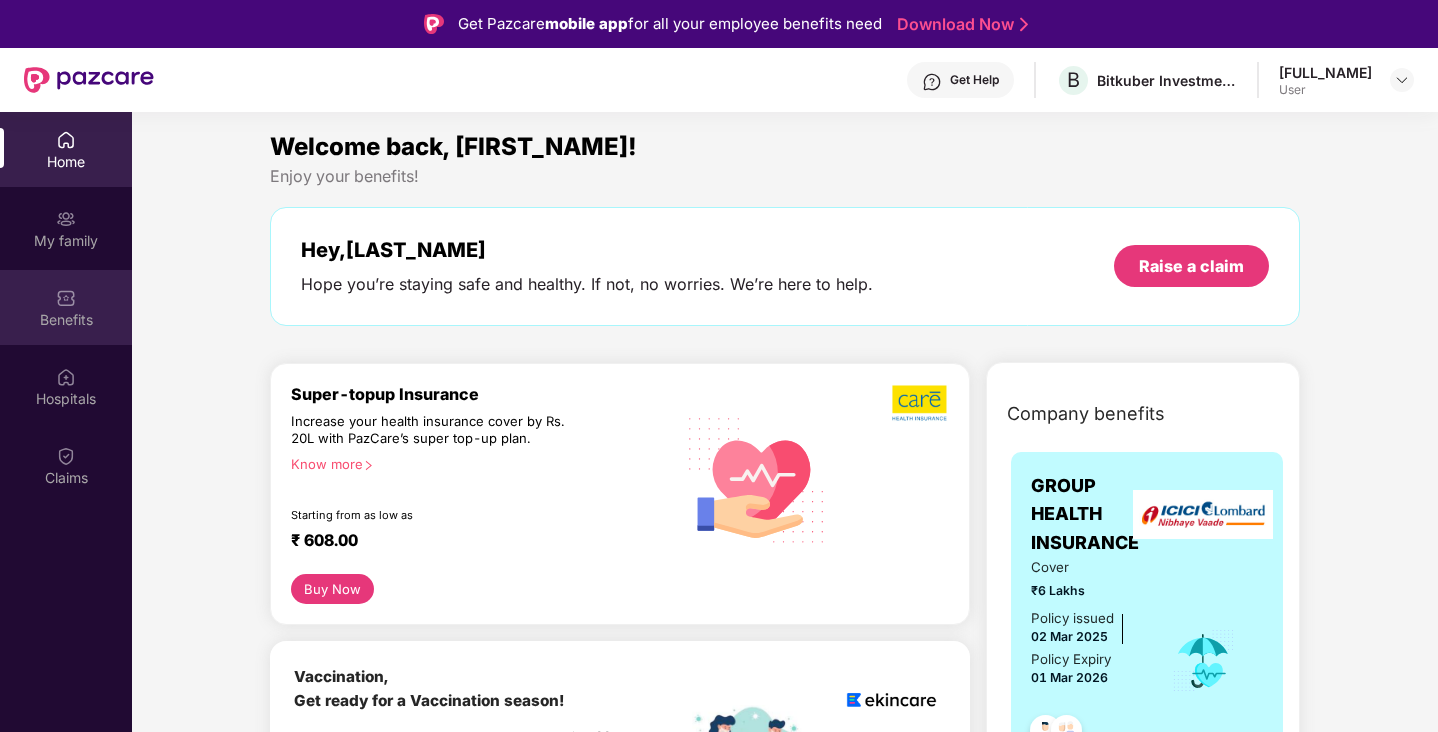 click on "Benefits" at bounding box center [66, 307] 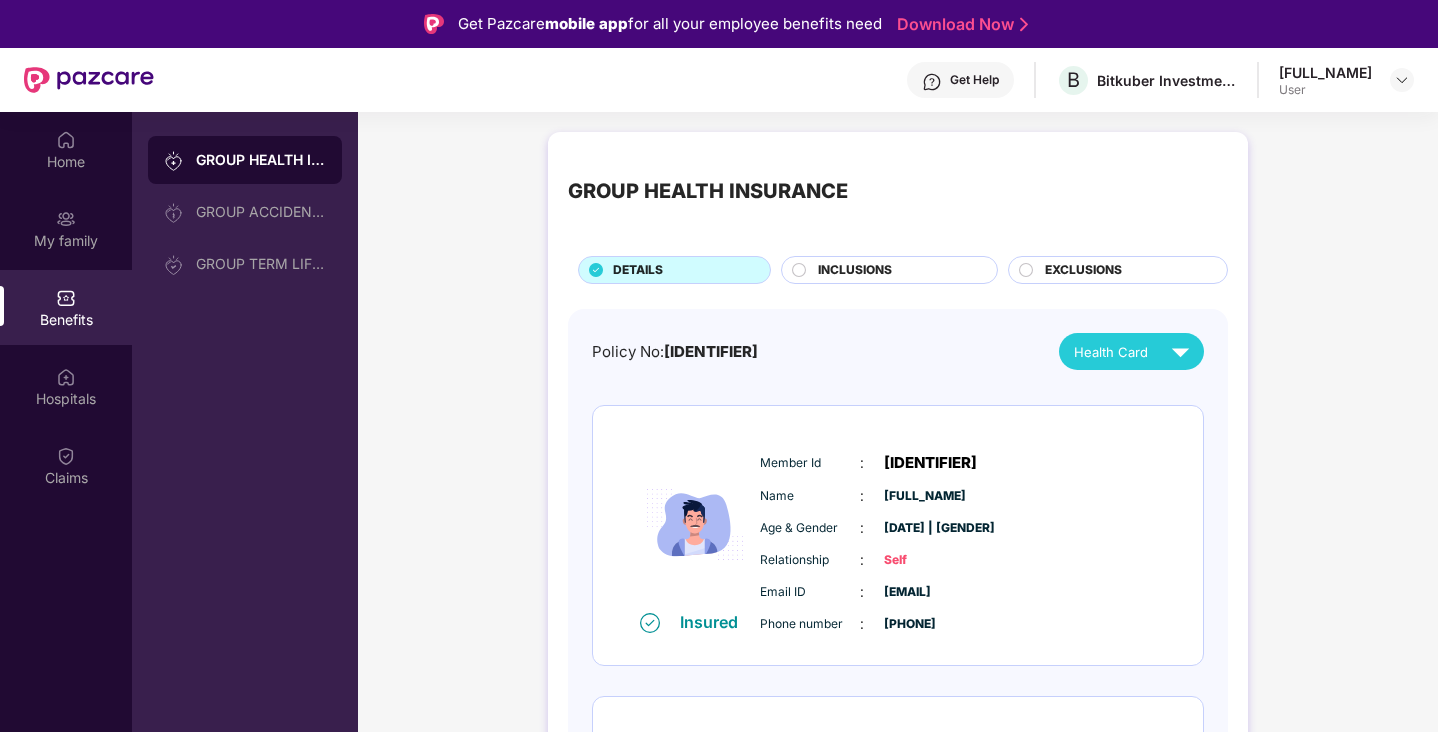 click at bounding box center [1402, 80] 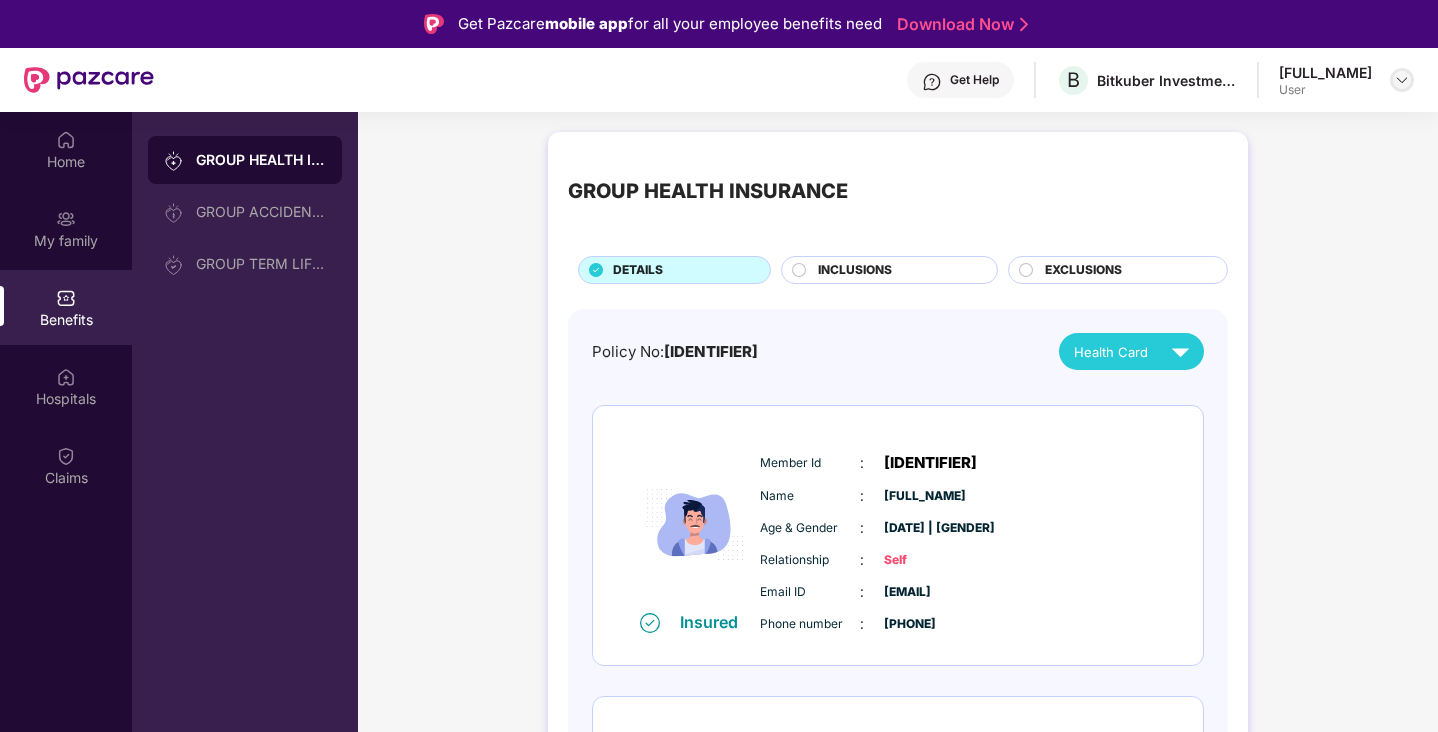 click at bounding box center [1402, 80] 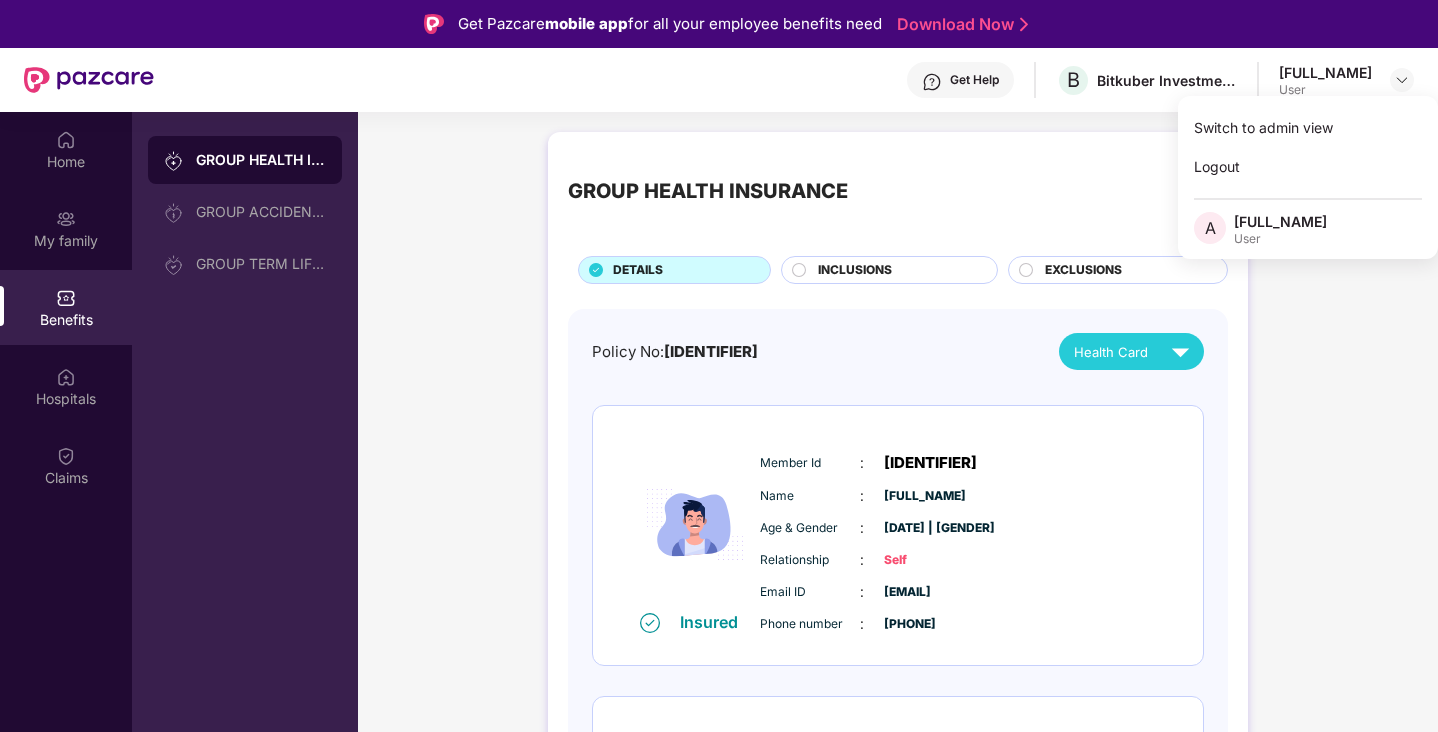 click on "A" at bounding box center [1210, 228] 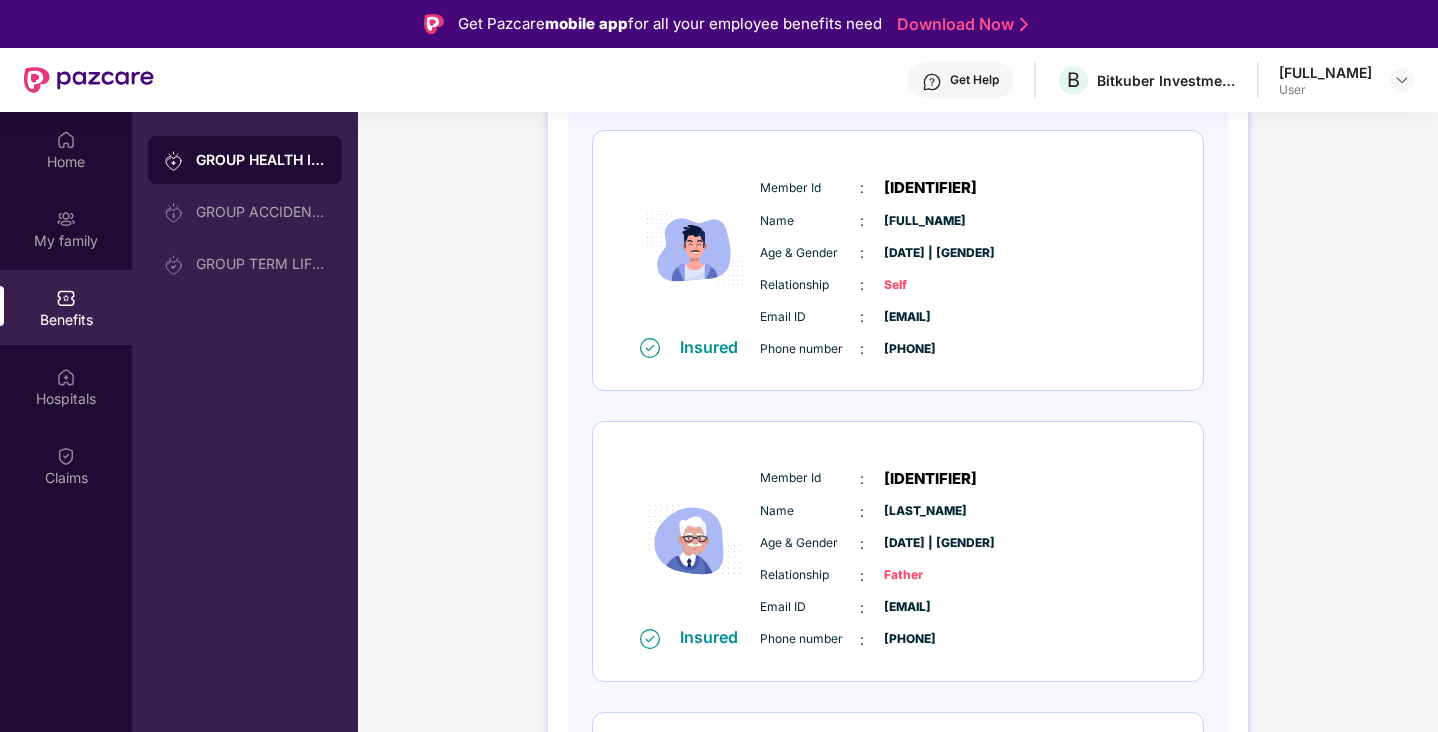 scroll, scrollTop: 0, scrollLeft: 0, axis: both 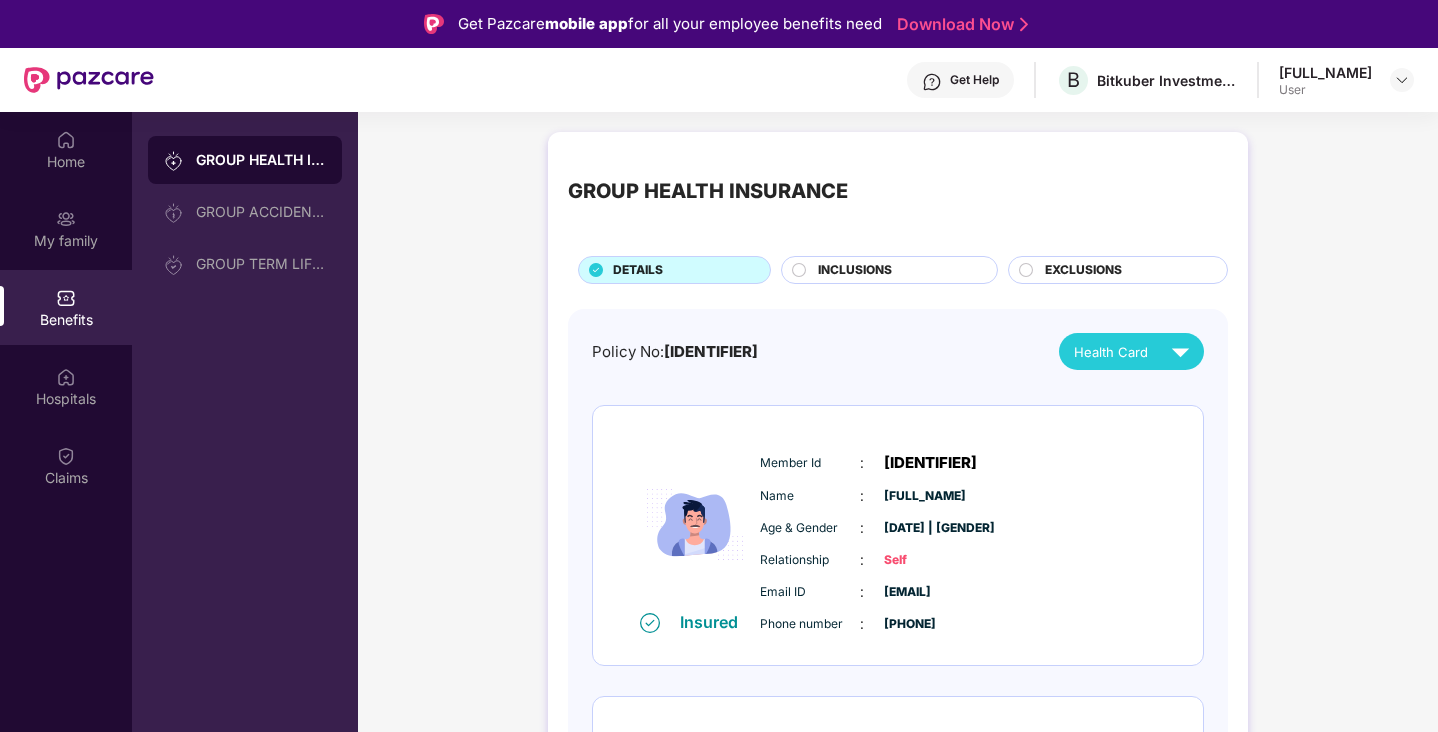 click on "INCLUSIONS" at bounding box center [855, 270] 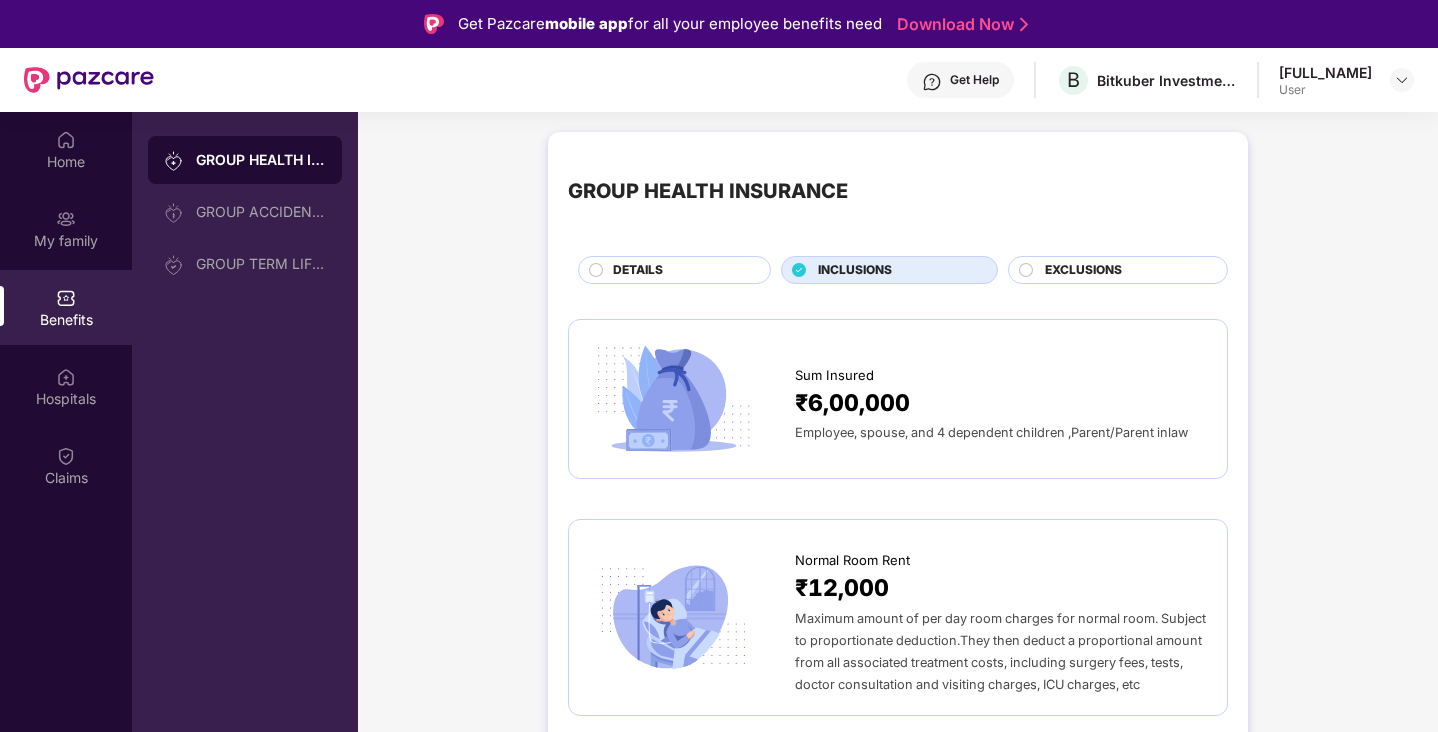 click 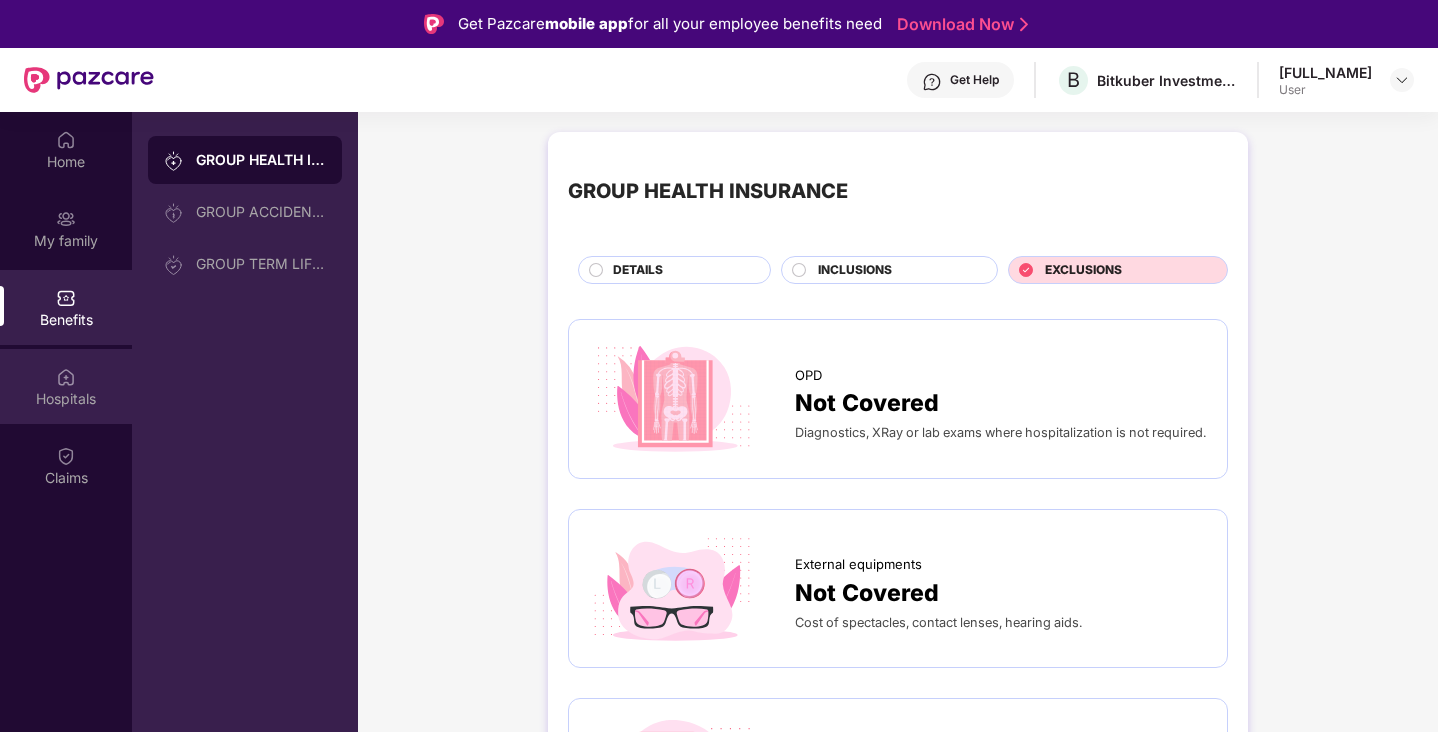 click on "Hospitals" at bounding box center (66, 386) 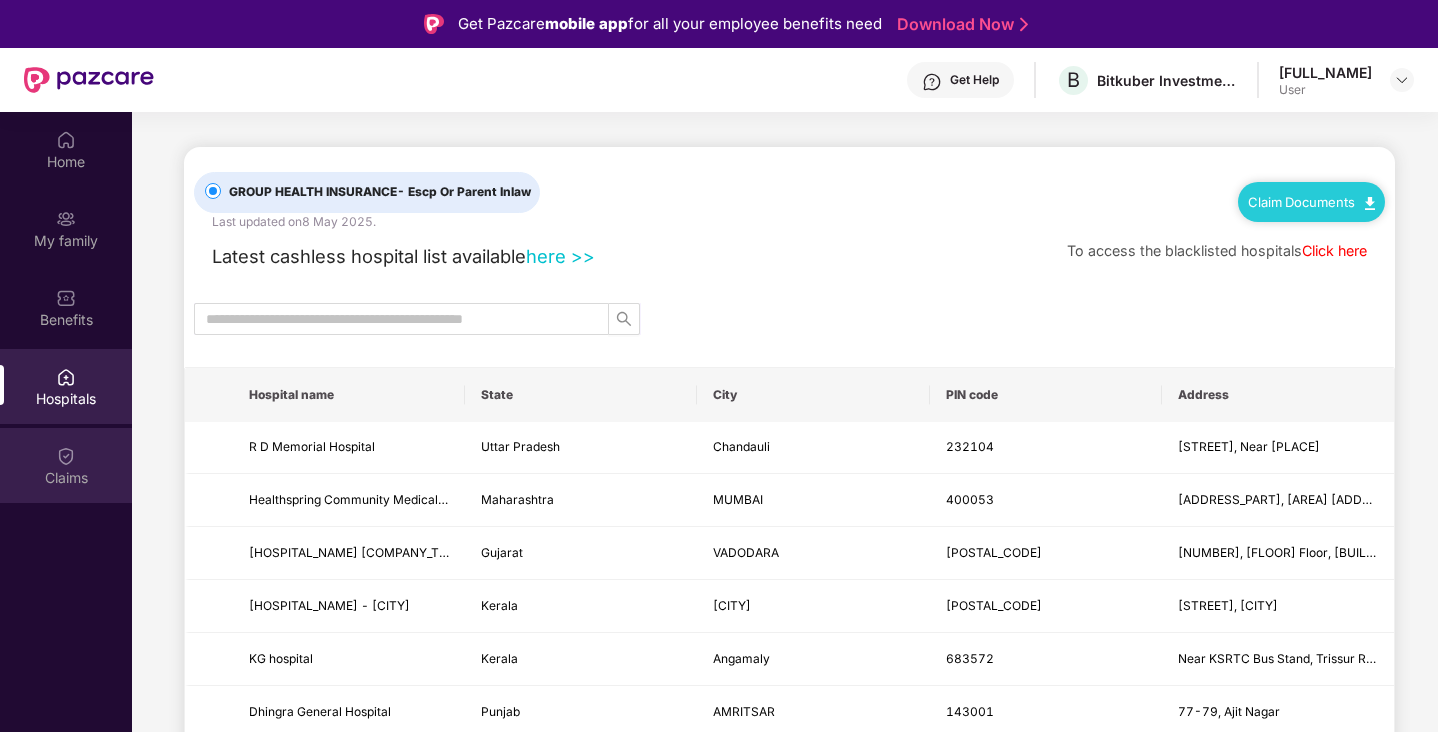 click at bounding box center (66, 456) 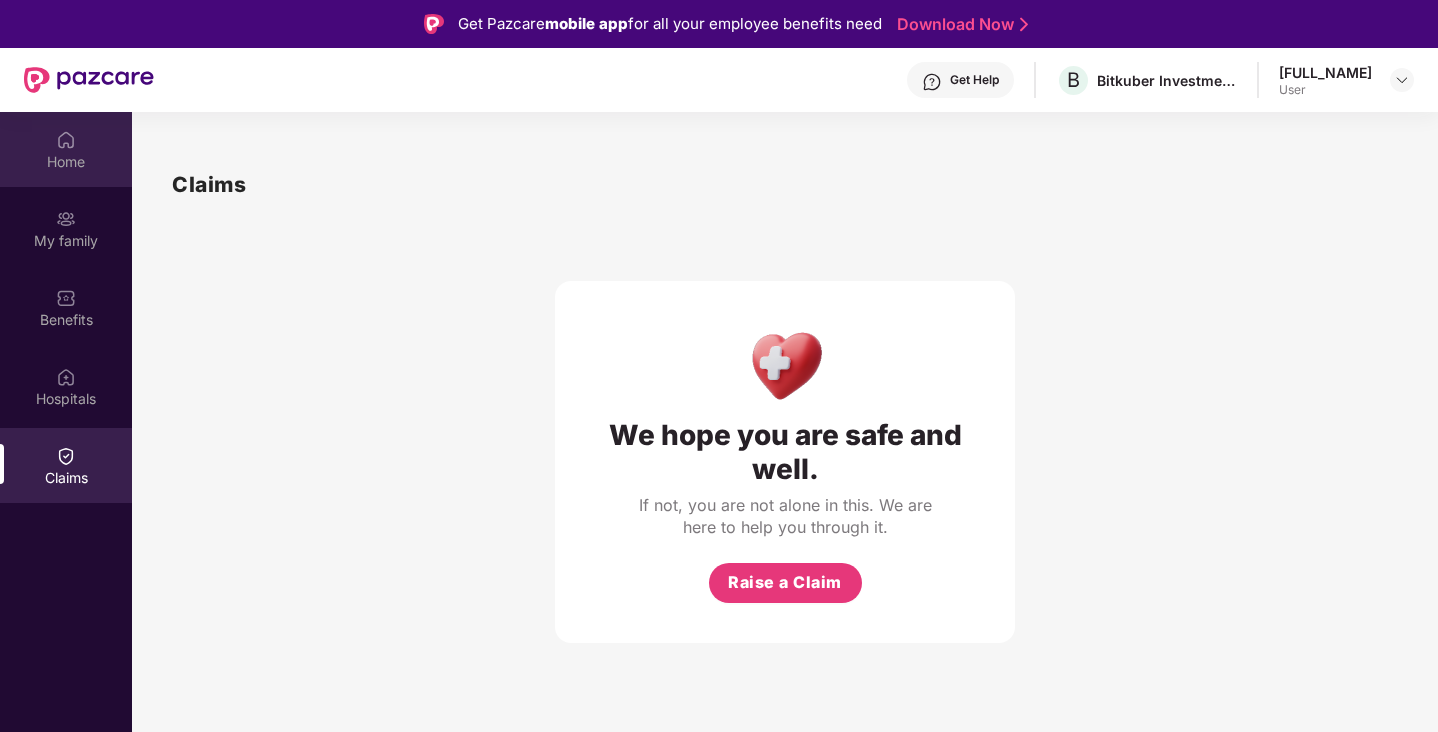 click on "Home" at bounding box center [66, 149] 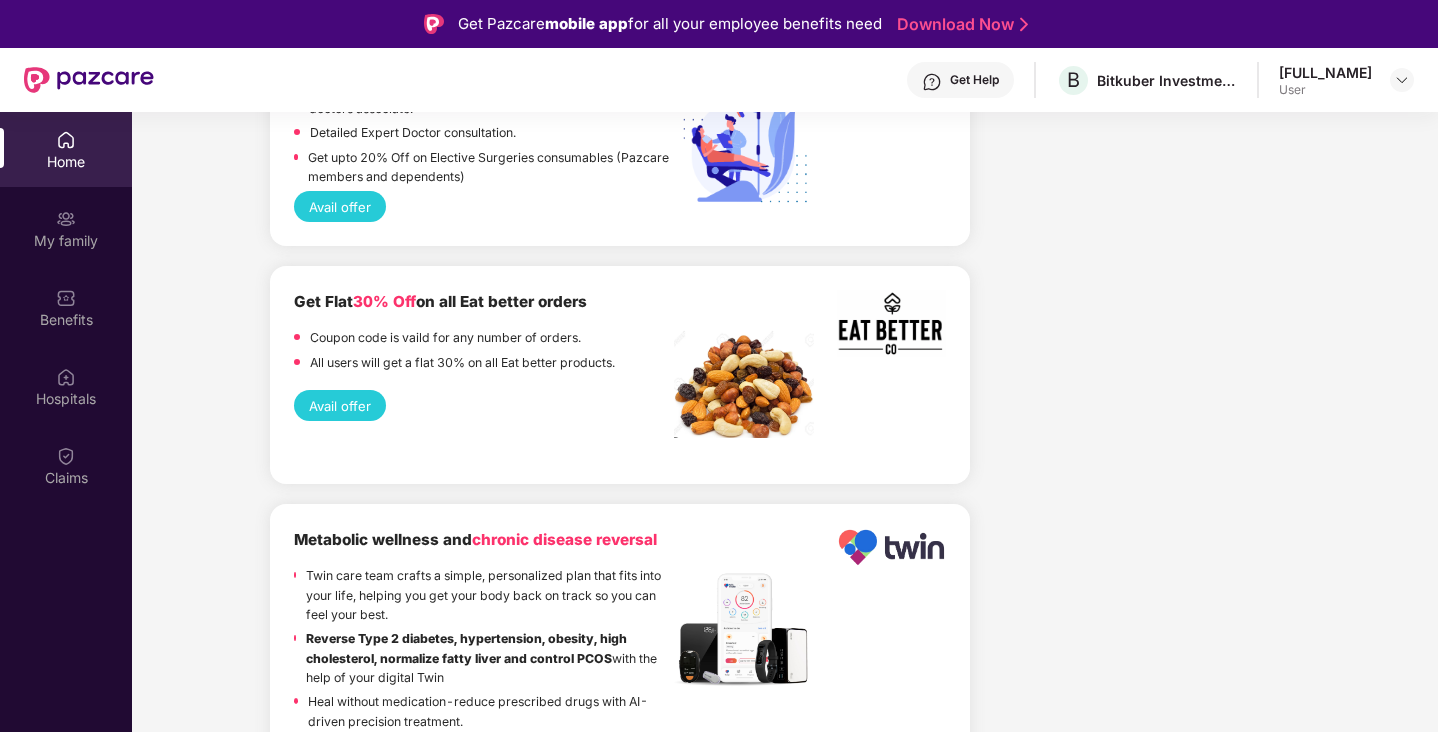 scroll, scrollTop: 3248, scrollLeft: 0, axis: vertical 